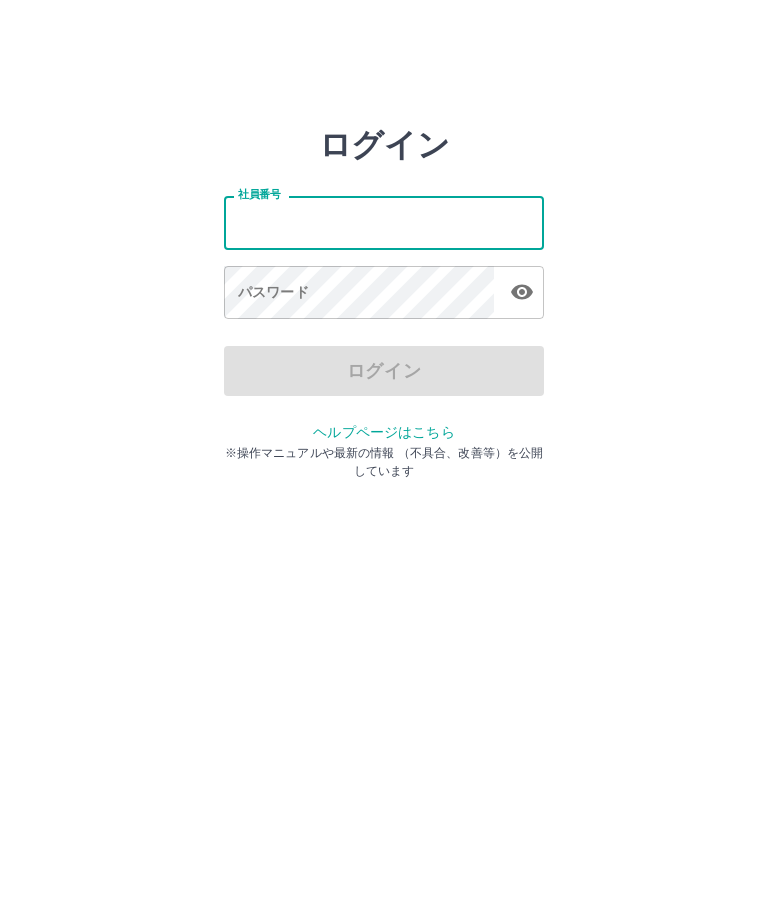 scroll, scrollTop: 0, scrollLeft: 0, axis: both 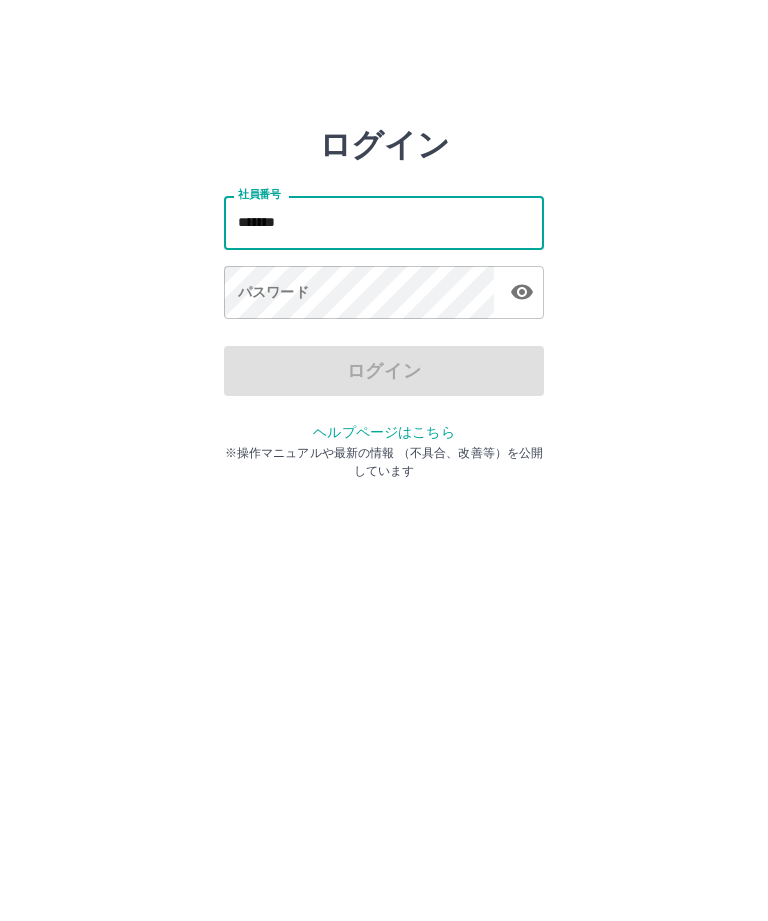 type on "*******" 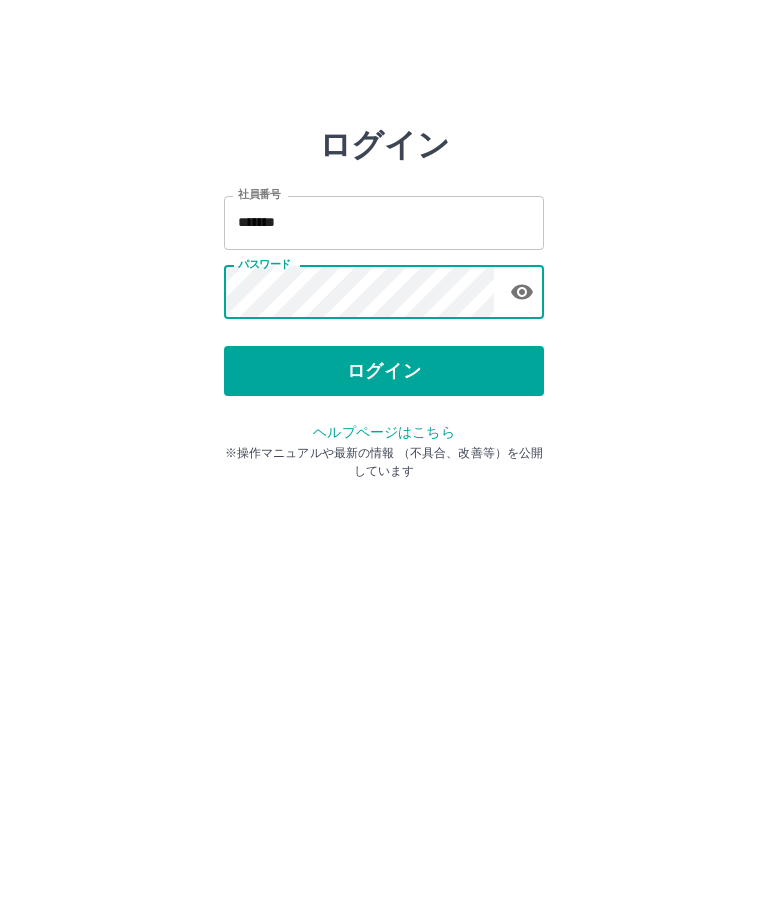 click on "ログイン" at bounding box center [384, 371] 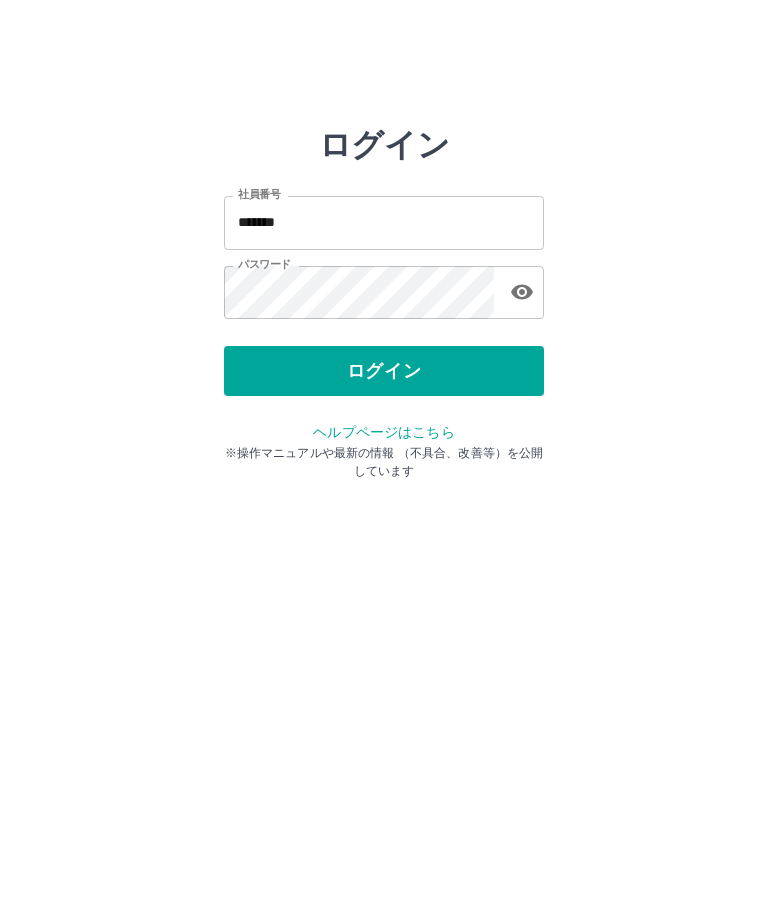 click on "ログイン" at bounding box center [384, 371] 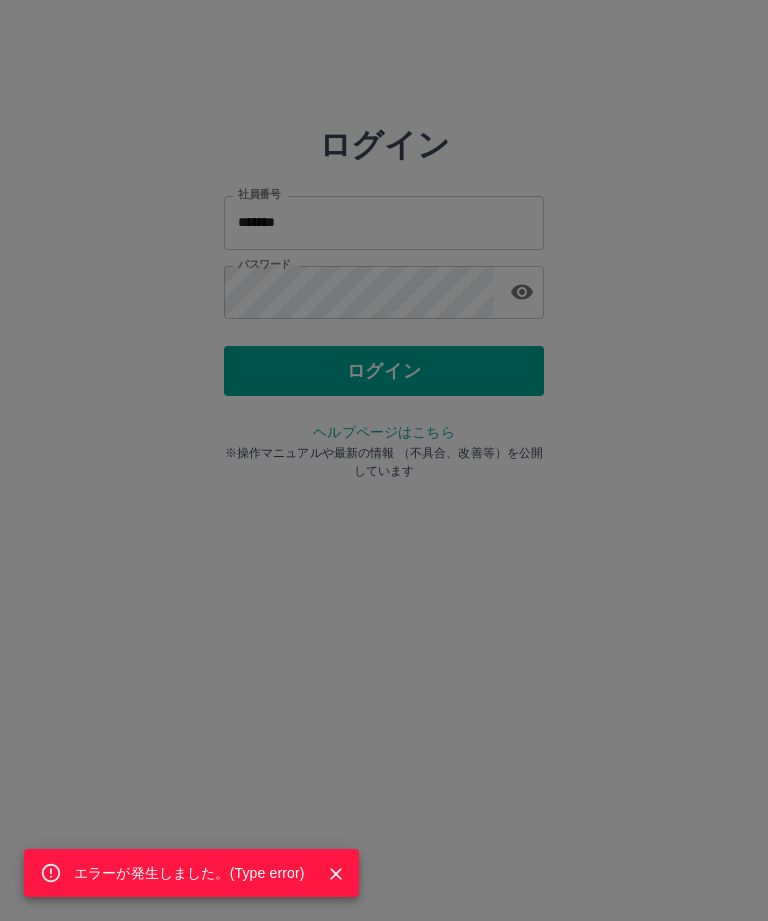 click on "エラーが発生しました。( Type error )" at bounding box center [384, 460] 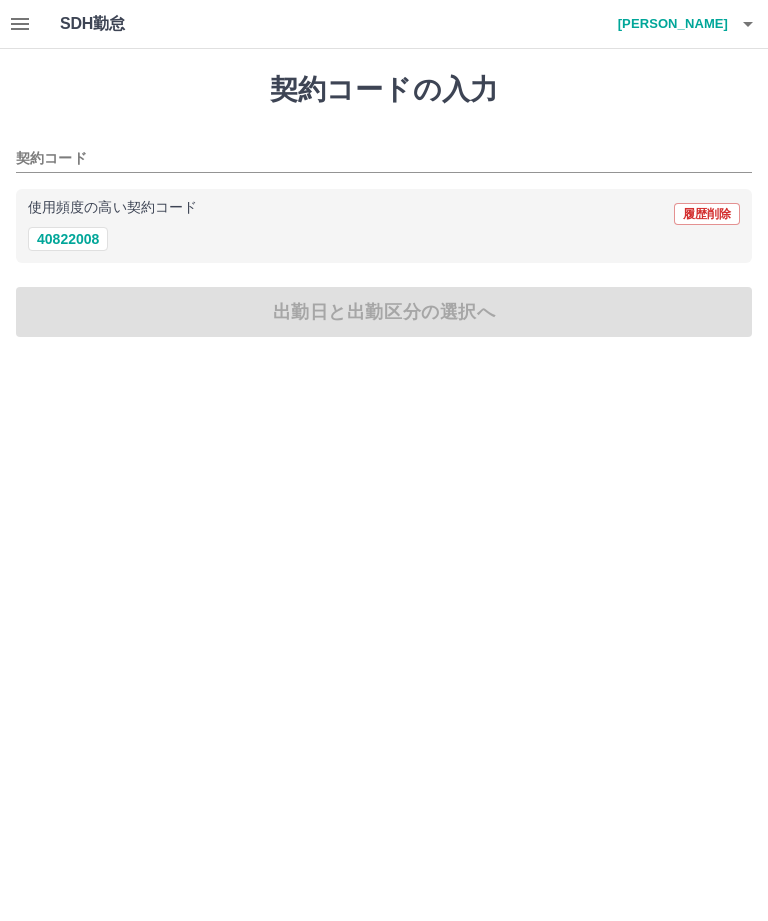 scroll, scrollTop: 0, scrollLeft: 0, axis: both 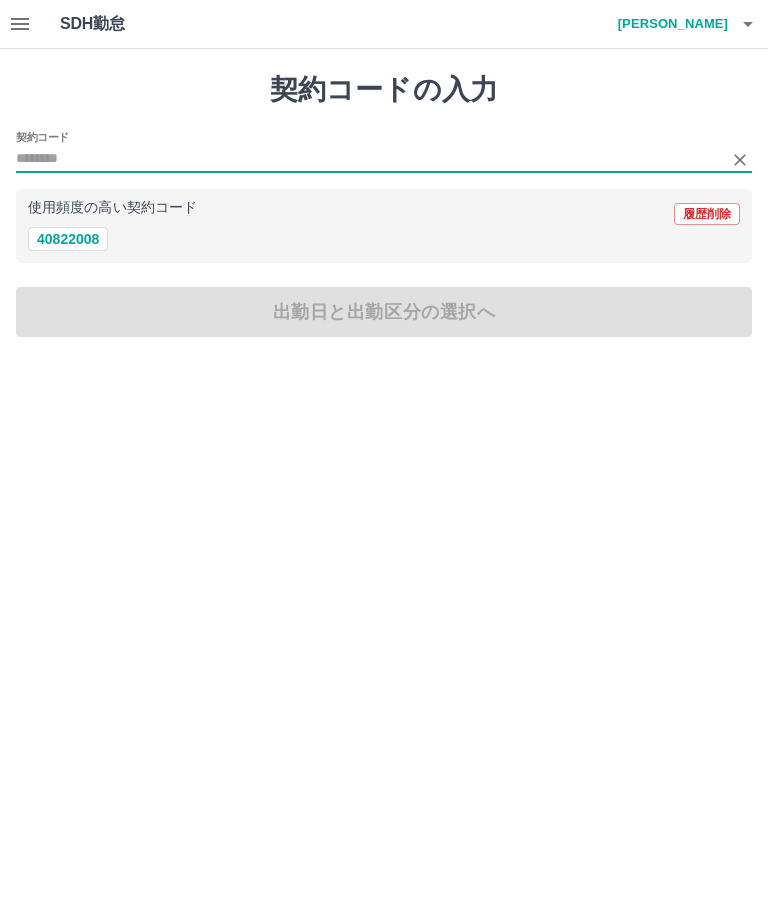 click on "40822008" at bounding box center [68, 239] 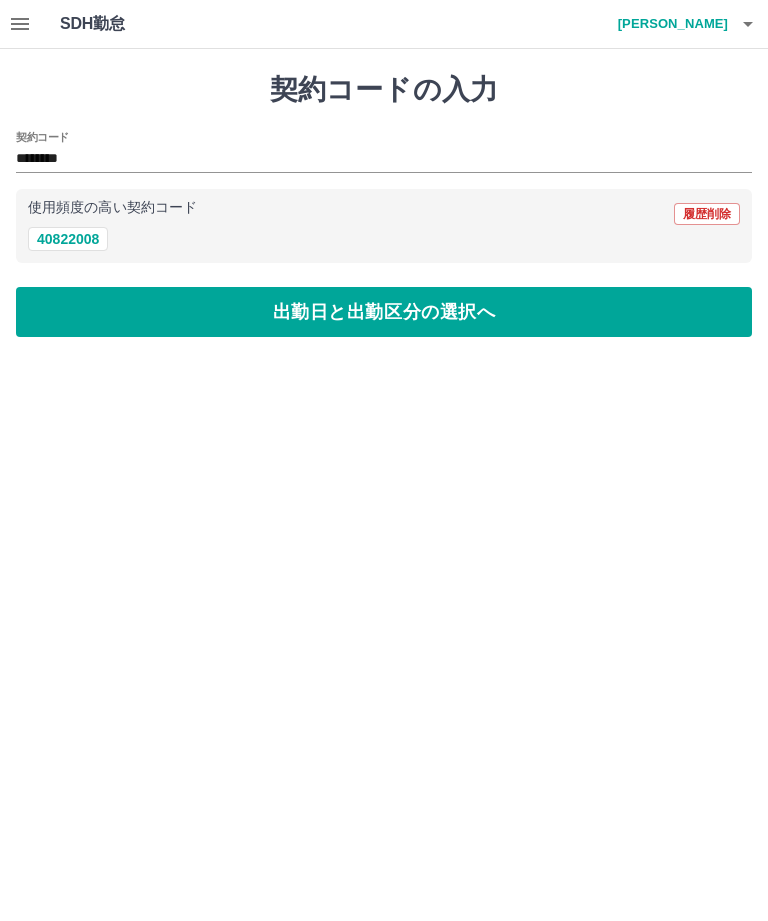 click on "出勤日と出勤区分の選択へ" at bounding box center [384, 312] 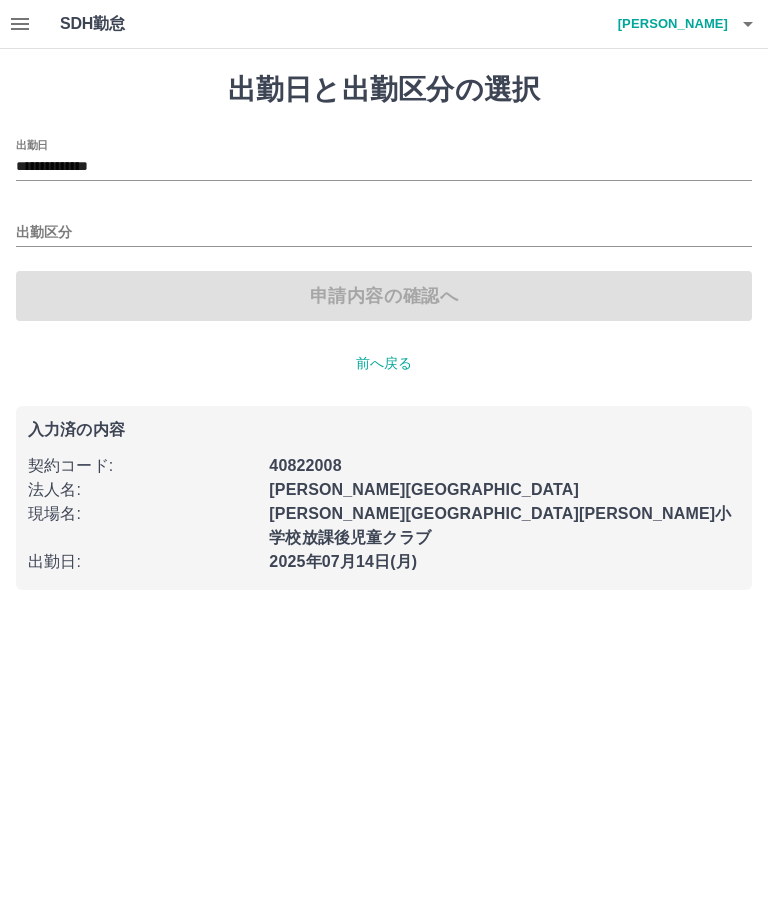 click on "**********" at bounding box center [384, 167] 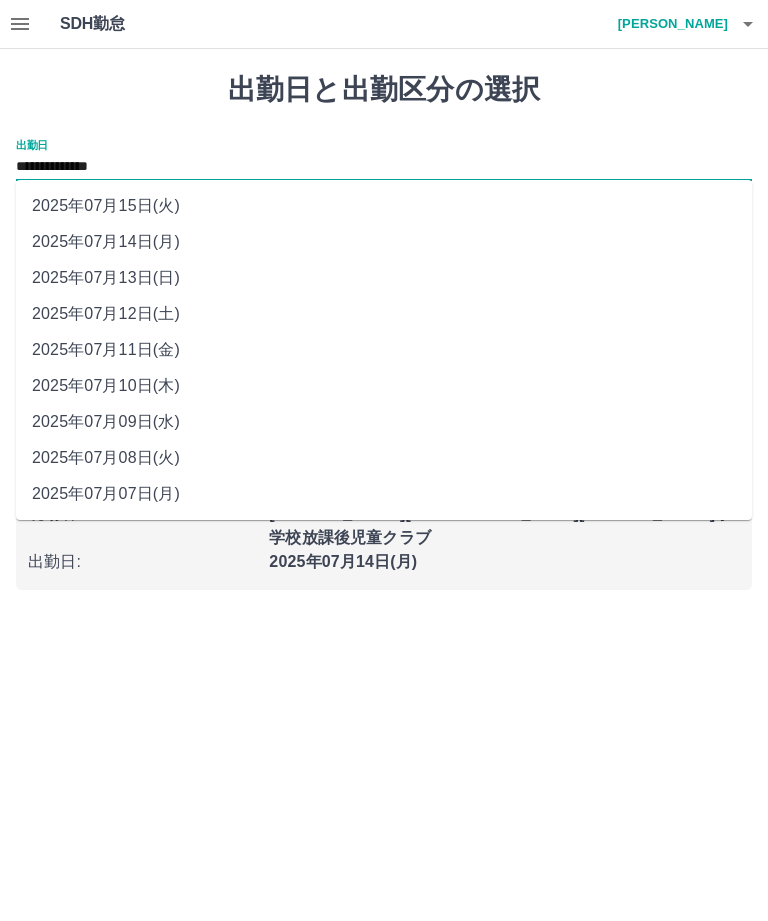 click on "2025年07月11日(金)" at bounding box center [384, 350] 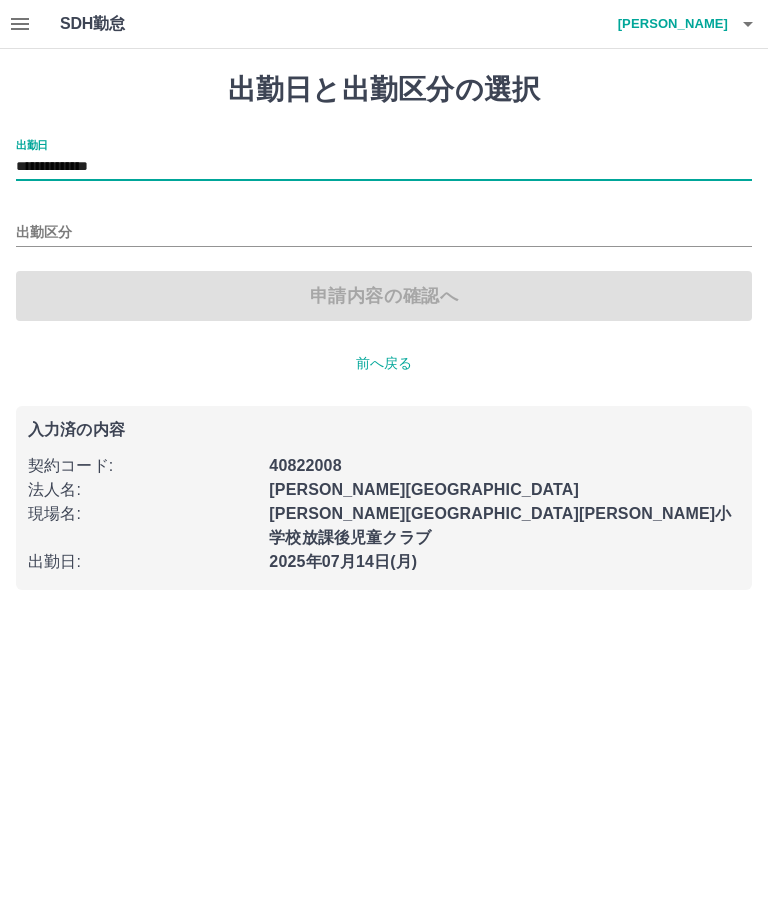 click on "出勤区分" at bounding box center [384, 233] 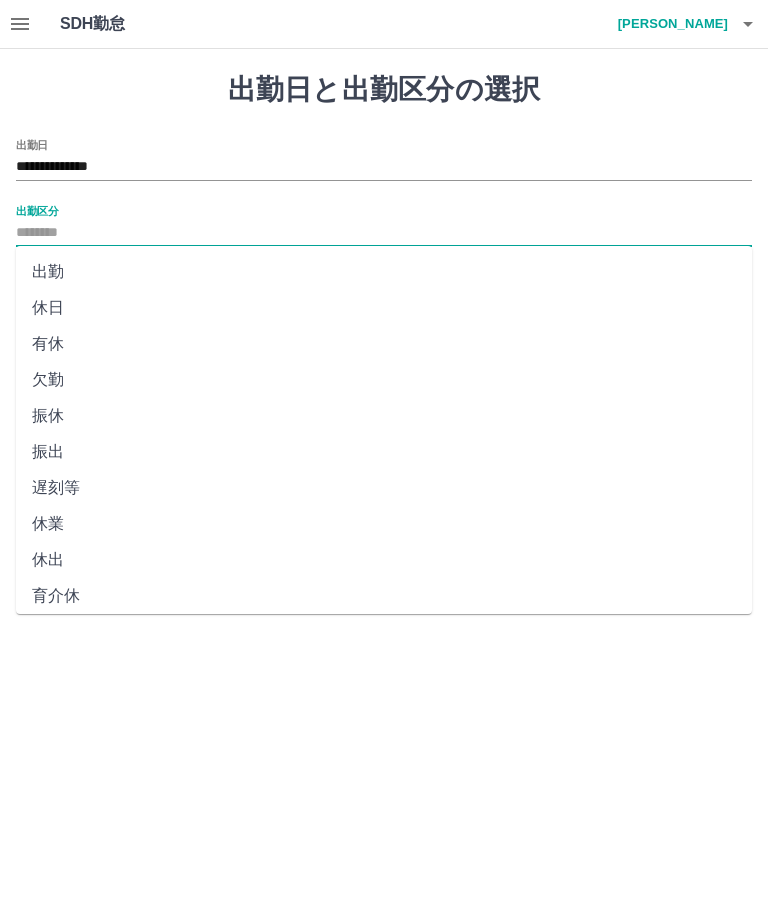 click on "出勤" at bounding box center [384, 272] 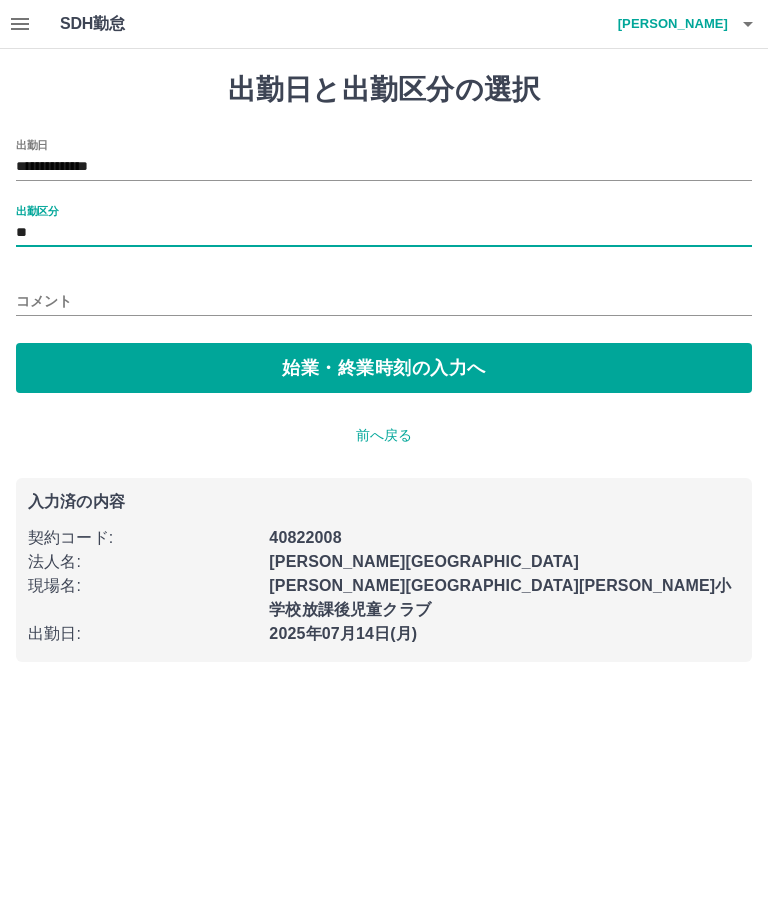 click on "始業・終業時刻の入力へ" at bounding box center [384, 368] 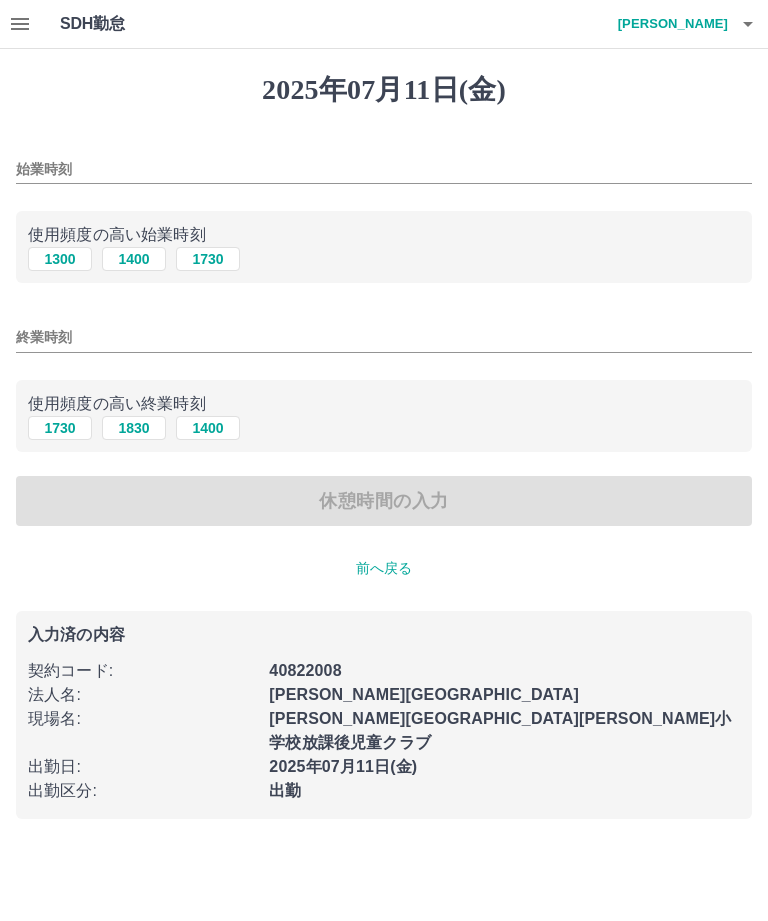 click on "始業時刻" at bounding box center (384, 169) 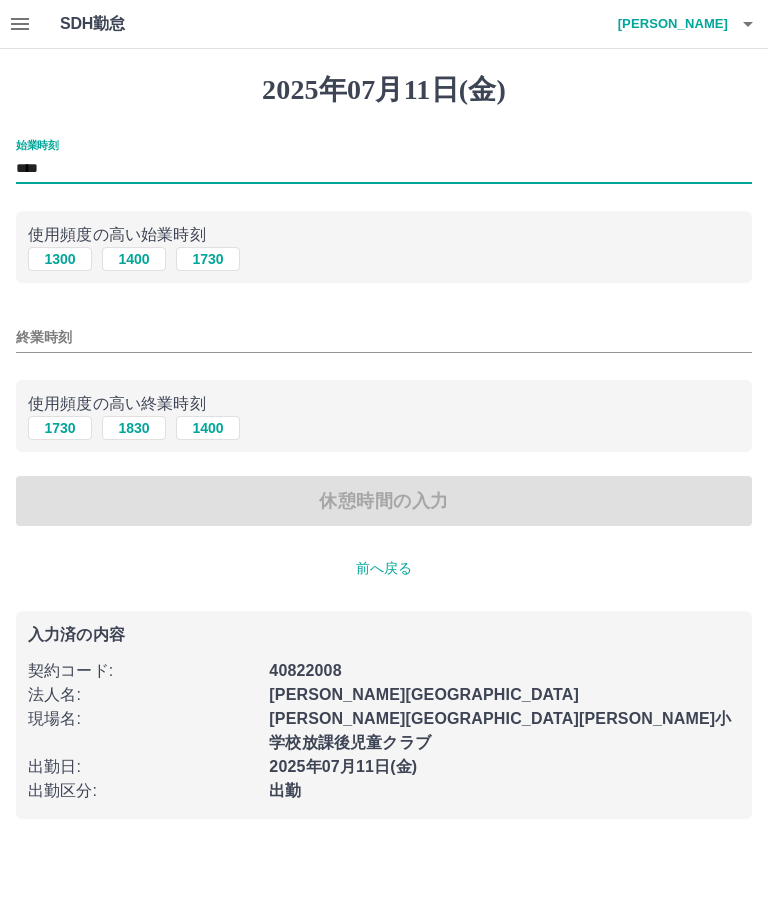 type on "****" 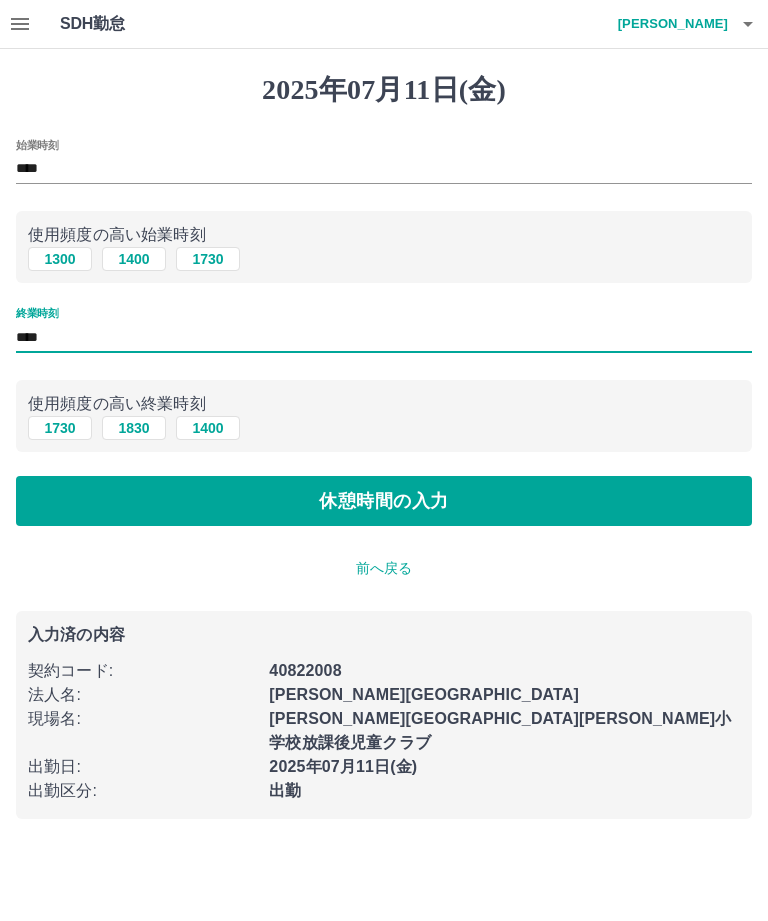 type on "****" 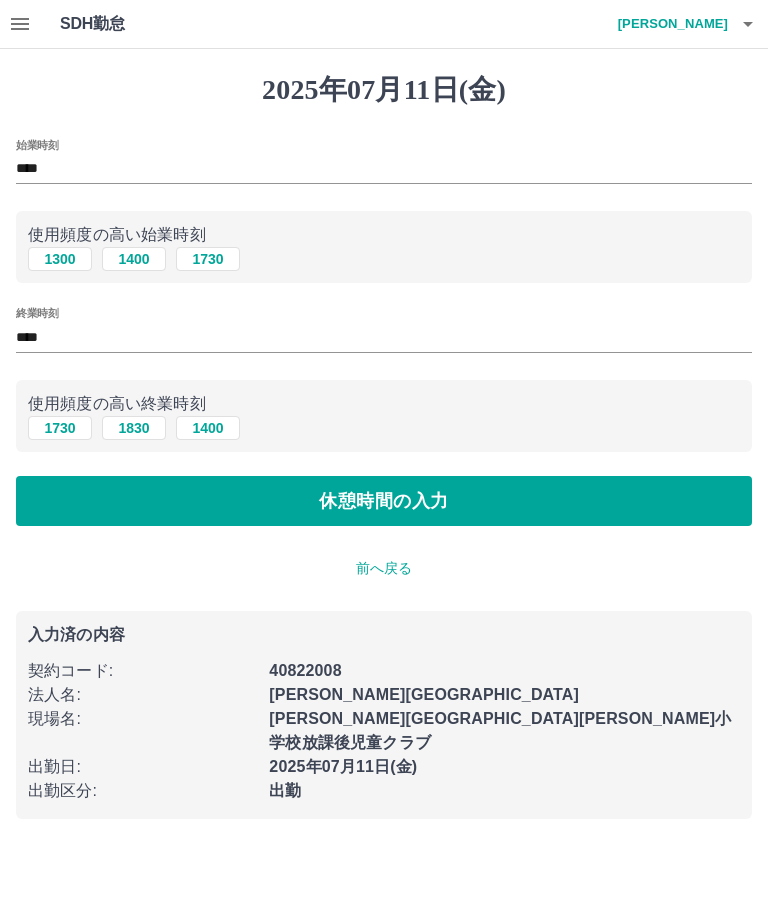 click on "休憩時間の入力" at bounding box center [384, 501] 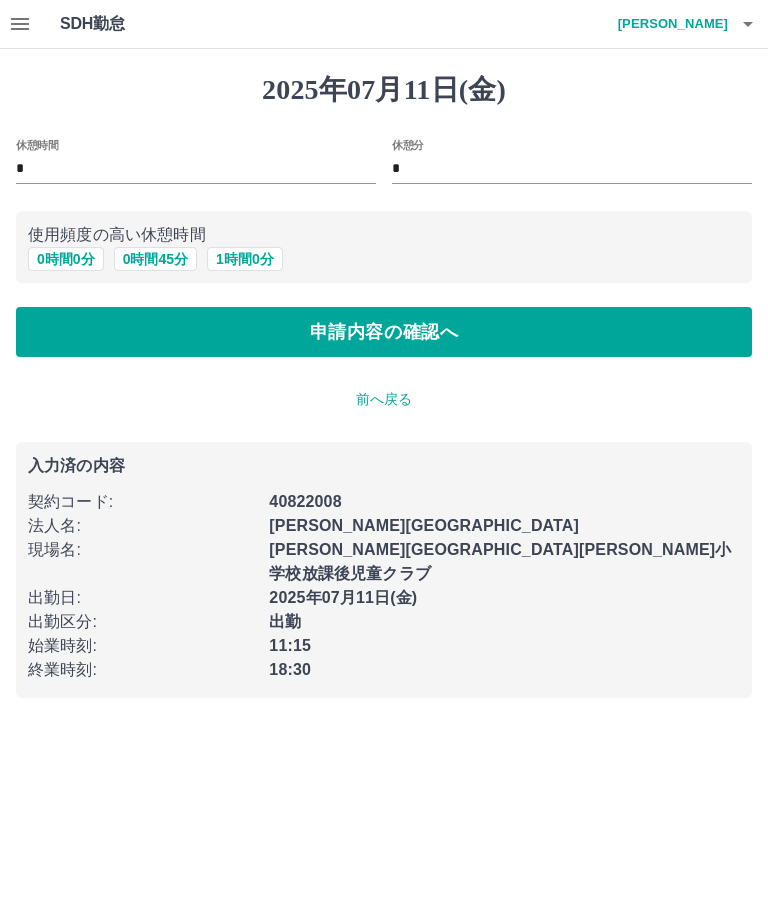 click on "*" at bounding box center [196, 169] 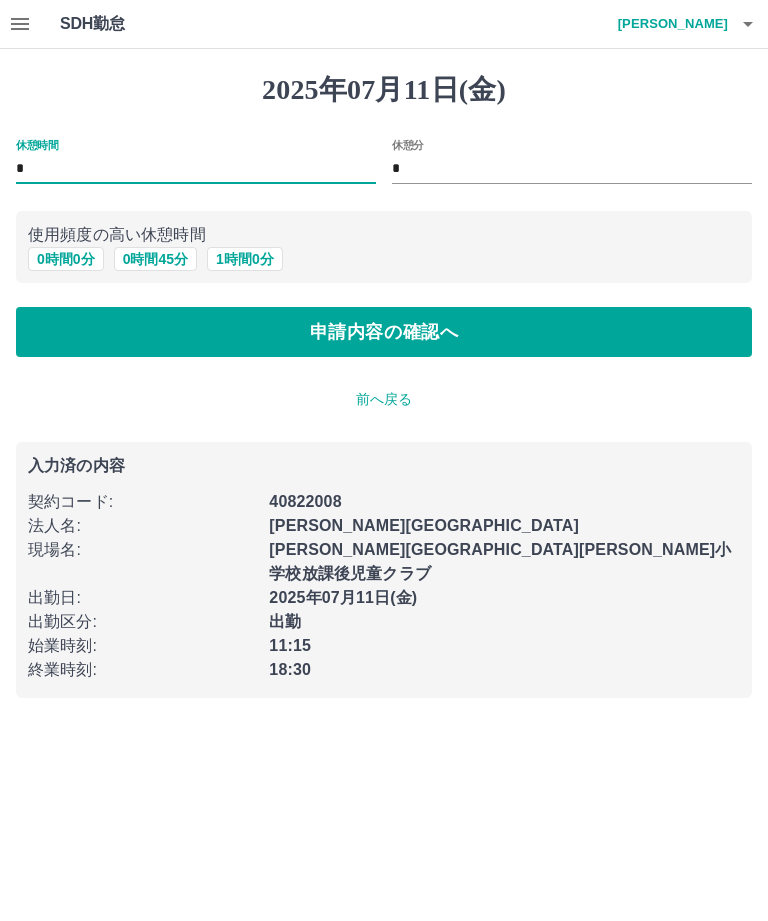 click on "0 時間 45 分" at bounding box center [155, 259] 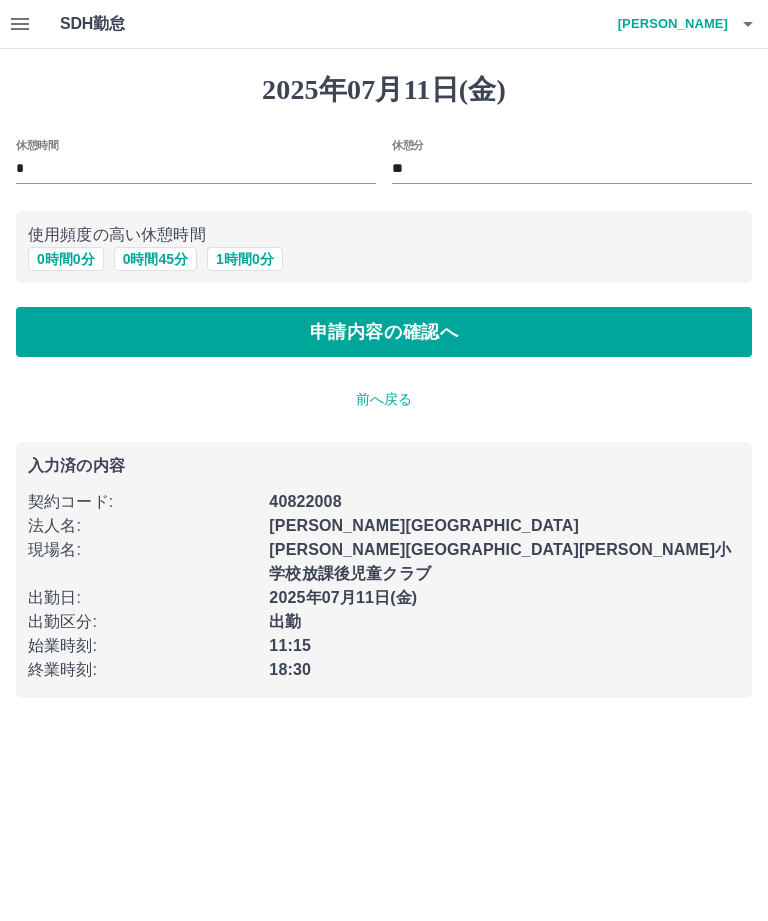click on "0 時間 45 分" at bounding box center [155, 259] 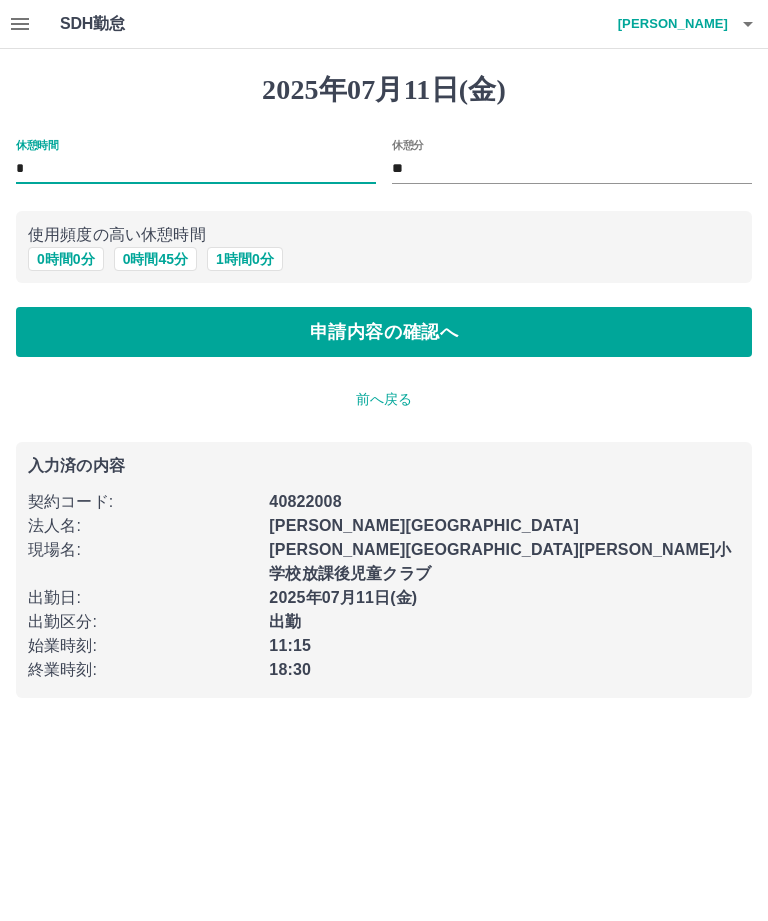 click on "0 時間 45 分" at bounding box center (155, 259) 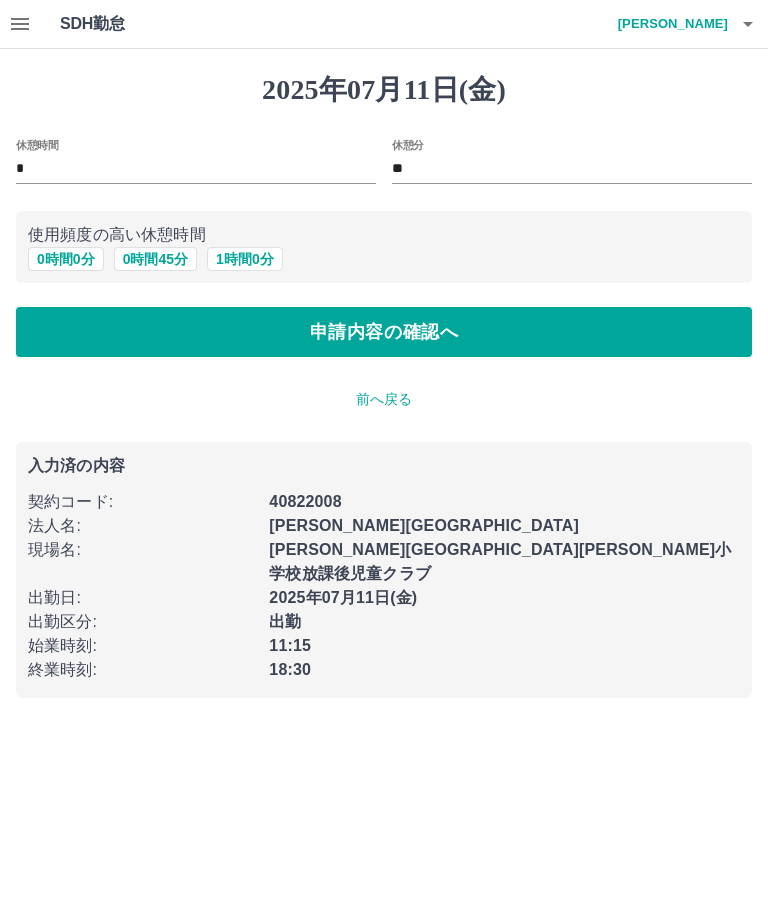 click on "使用頻度の高い休憩時間" at bounding box center [384, 235] 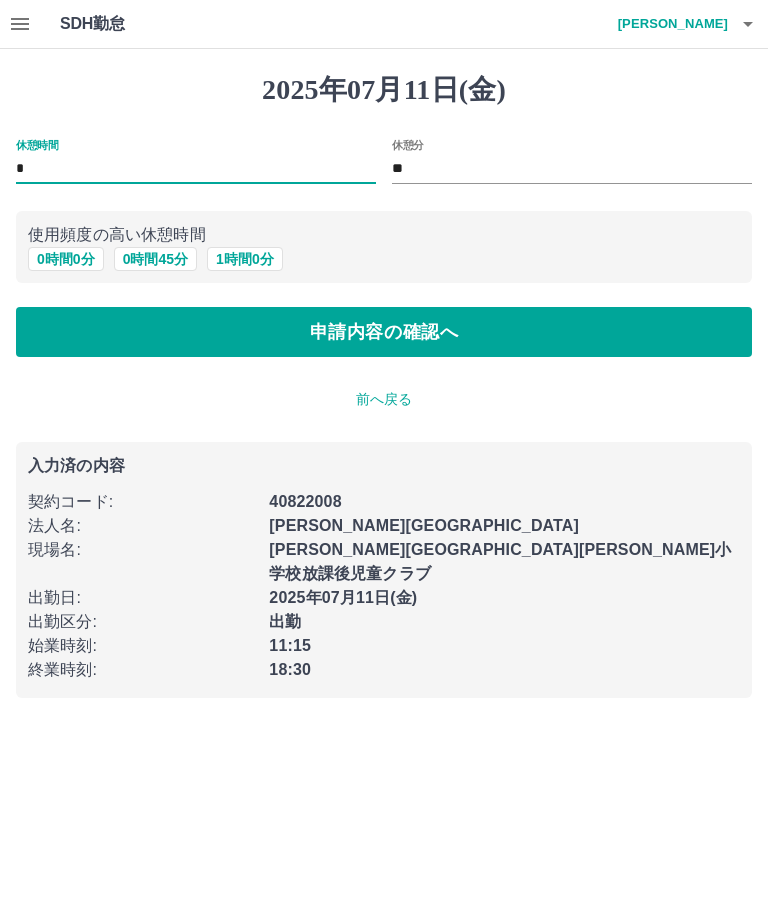 click on "*" at bounding box center [196, 169] 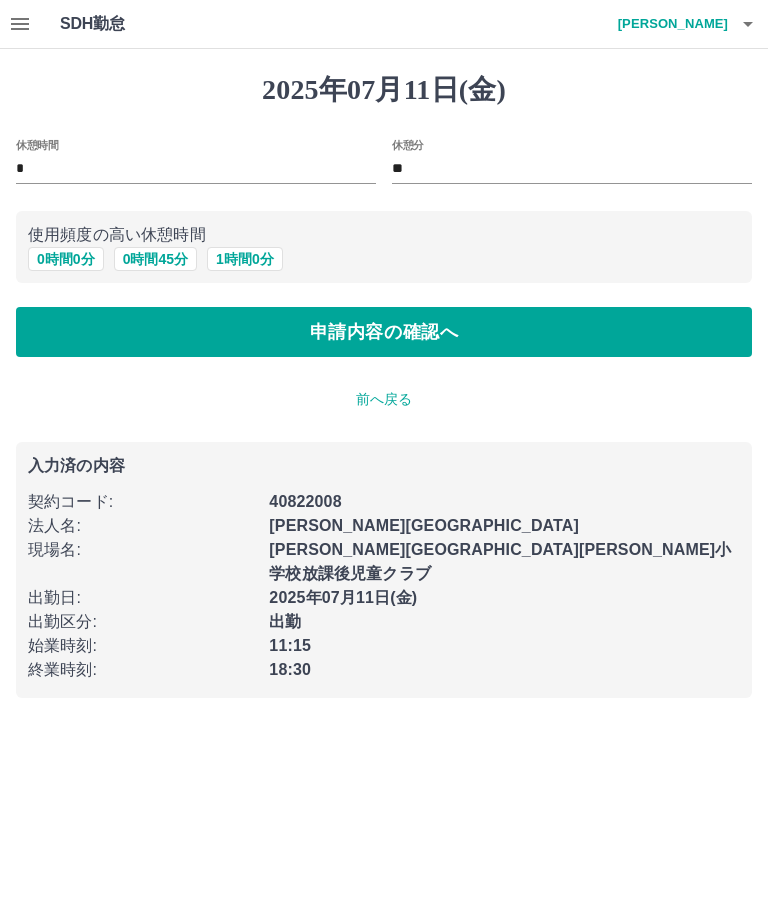 click on "0 時間 45 分" at bounding box center (155, 259) 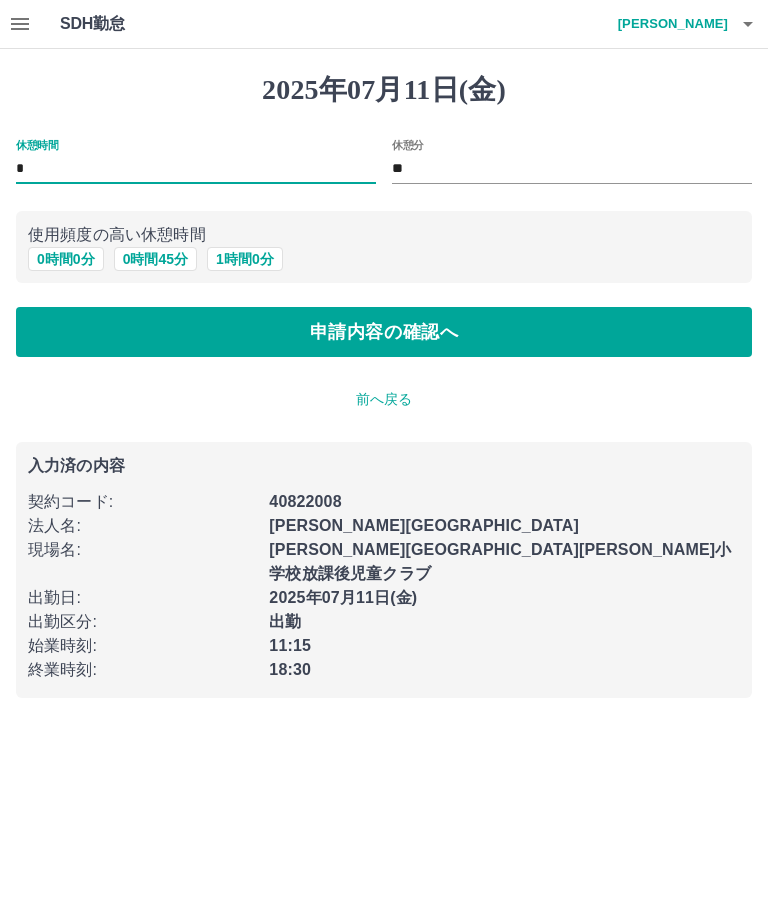 click on "0 時間 45 分" at bounding box center [155, 259] 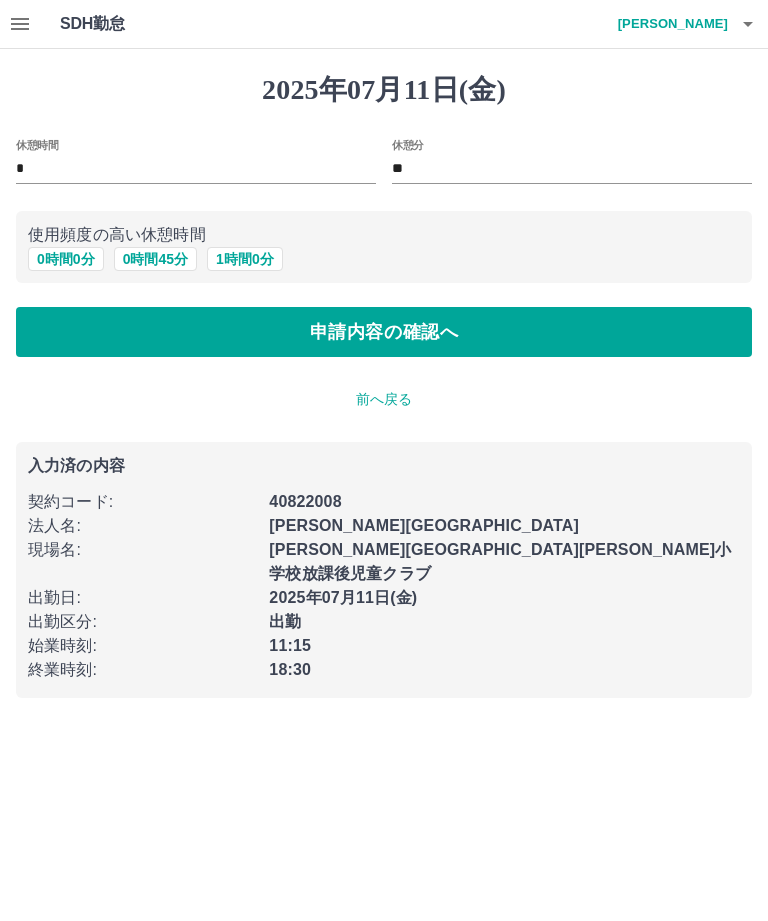 click on "申請内容の確認へ" at bounding box center [384, 332] 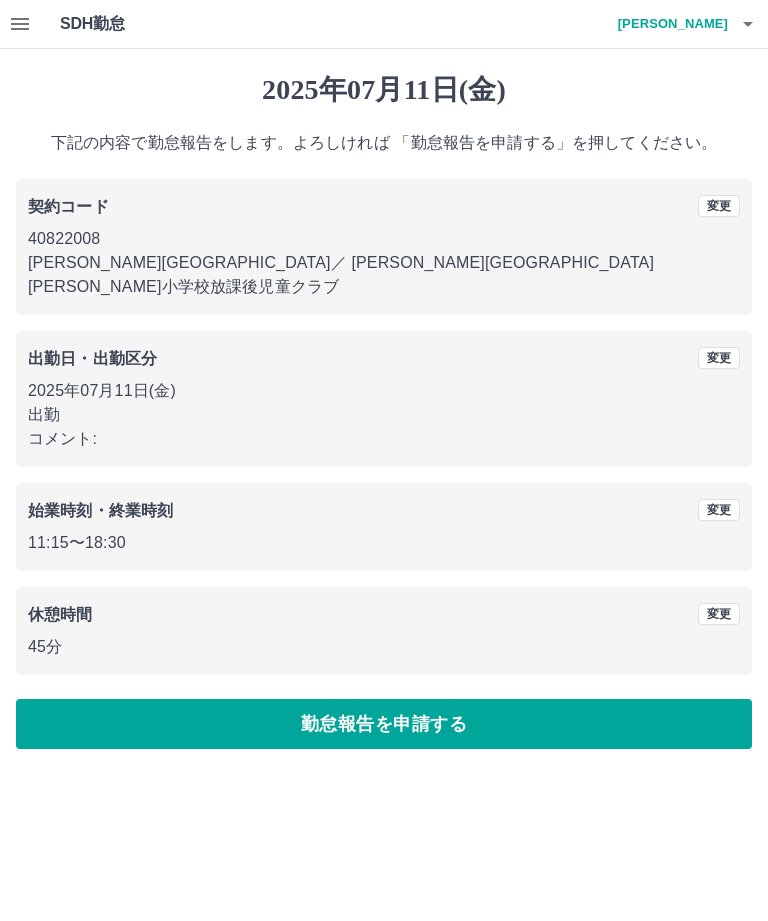 click on "勤怠報告を申請する" at bounding box center [384, 724] 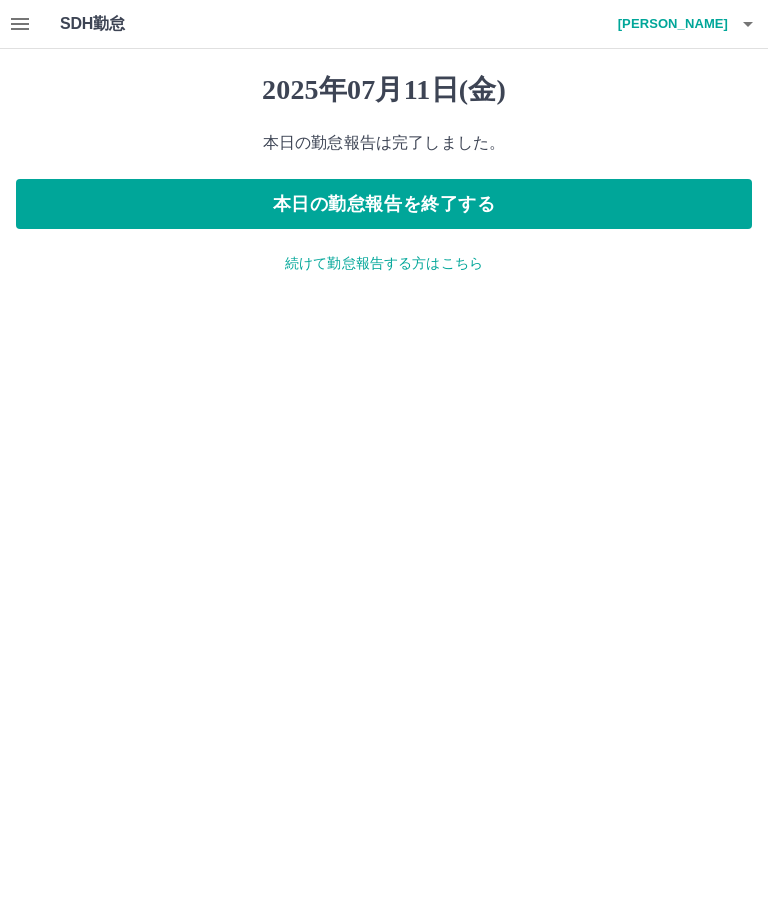 click on "市橋　悦子" at bounding box center (668, 24) 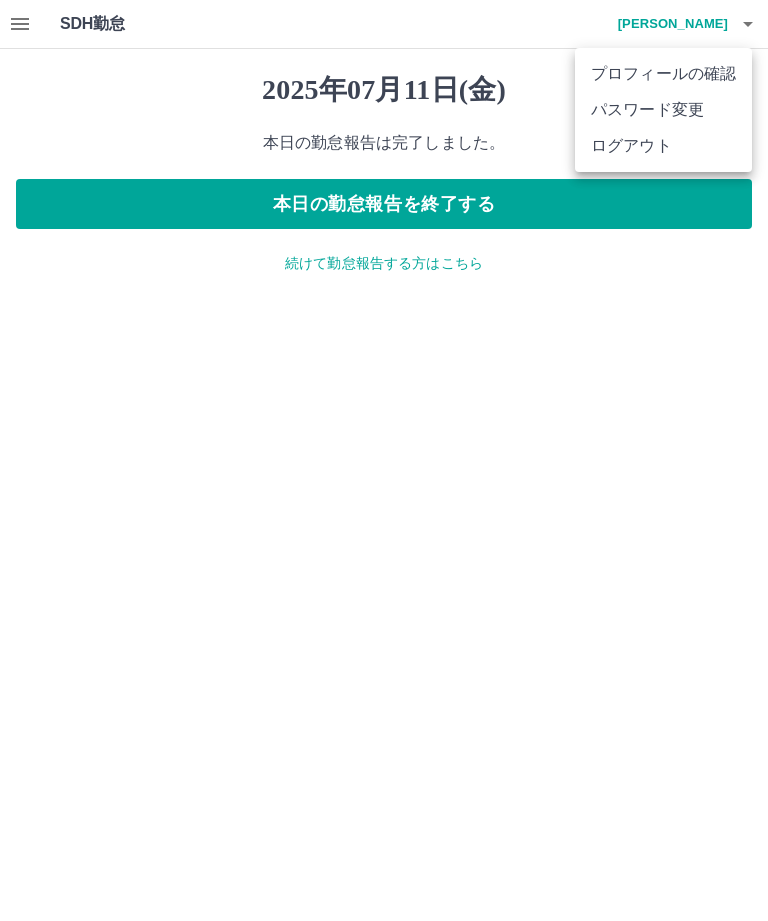 click on "パスワード変更" at bounding box center [663, 110] 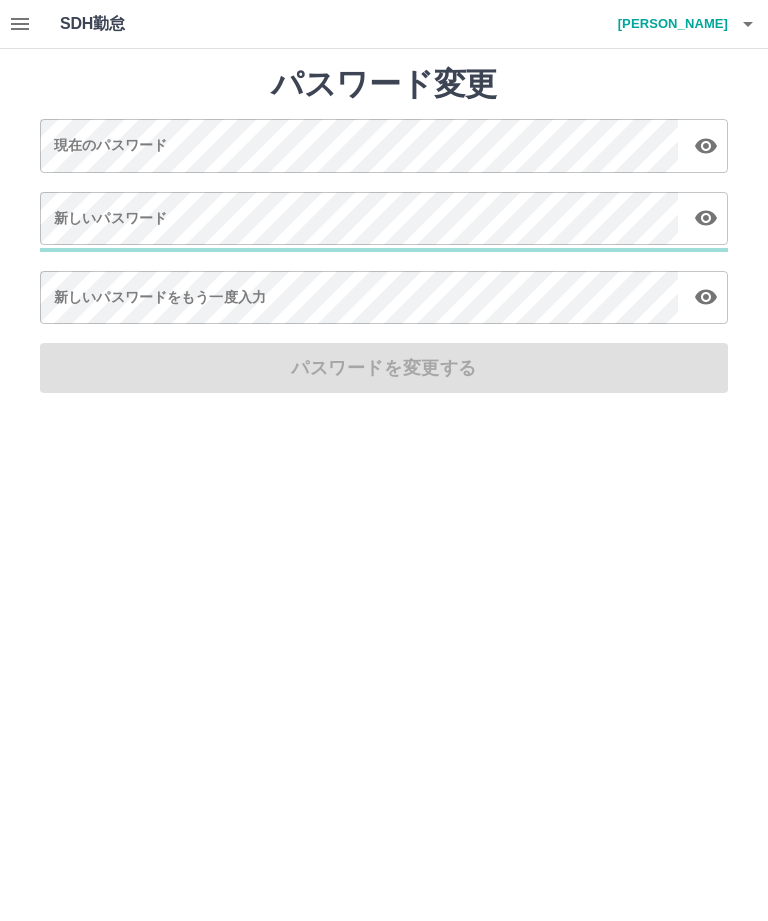 click on "プロフィールの確認 パスワード変更 ログアウト" at bounding box center [384, 460] 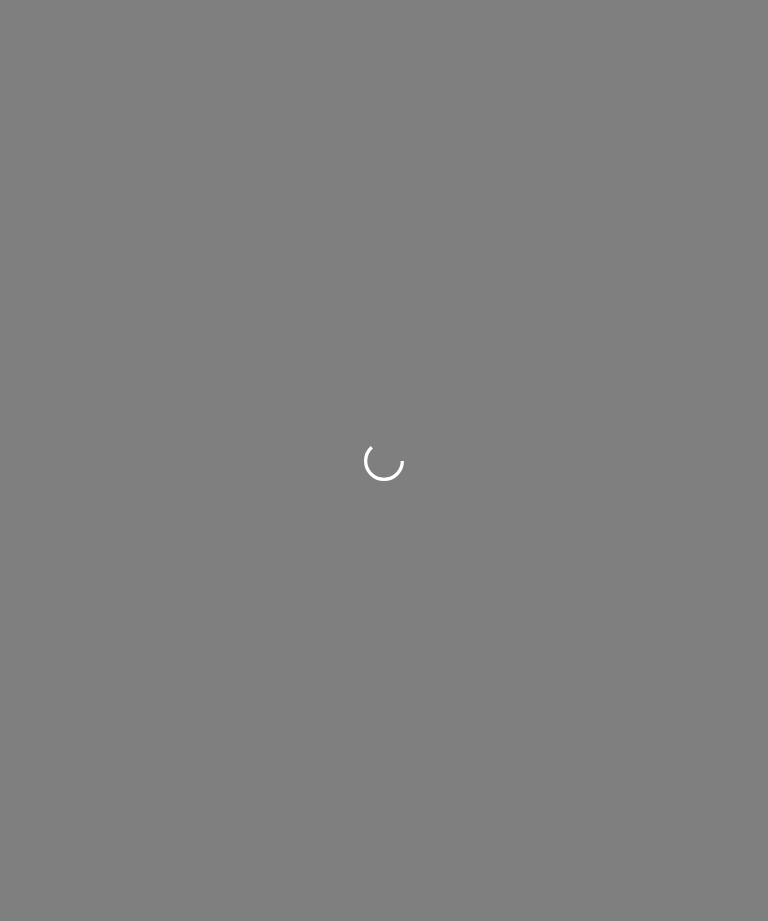 scroll, scrollTop: 0, scrollLeft: 0, axis: both 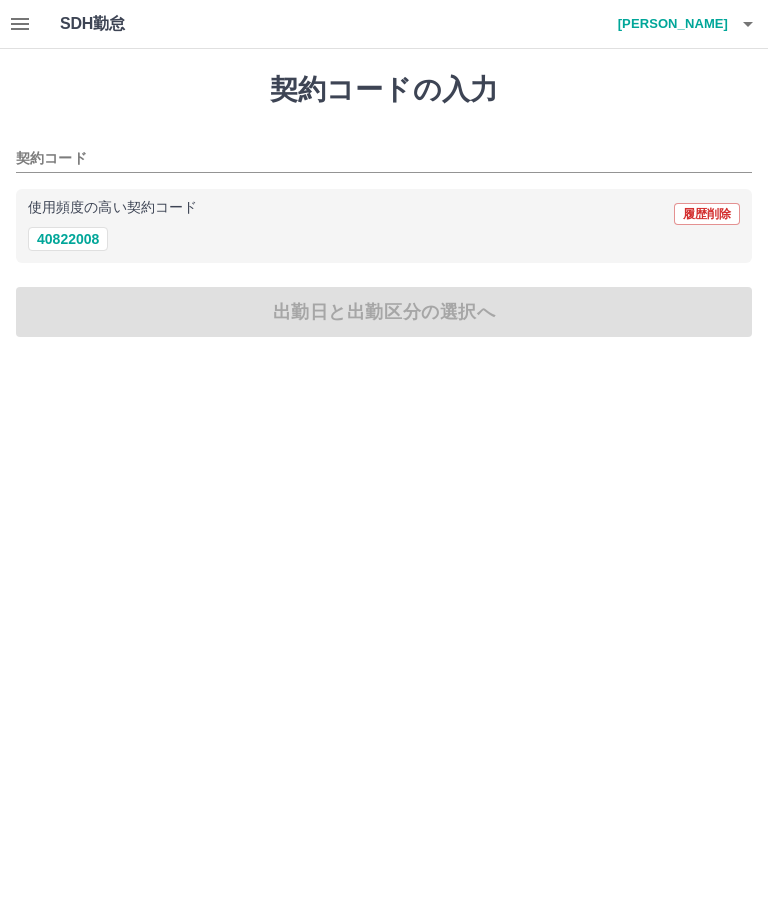 click at bounding box center (748, 24) 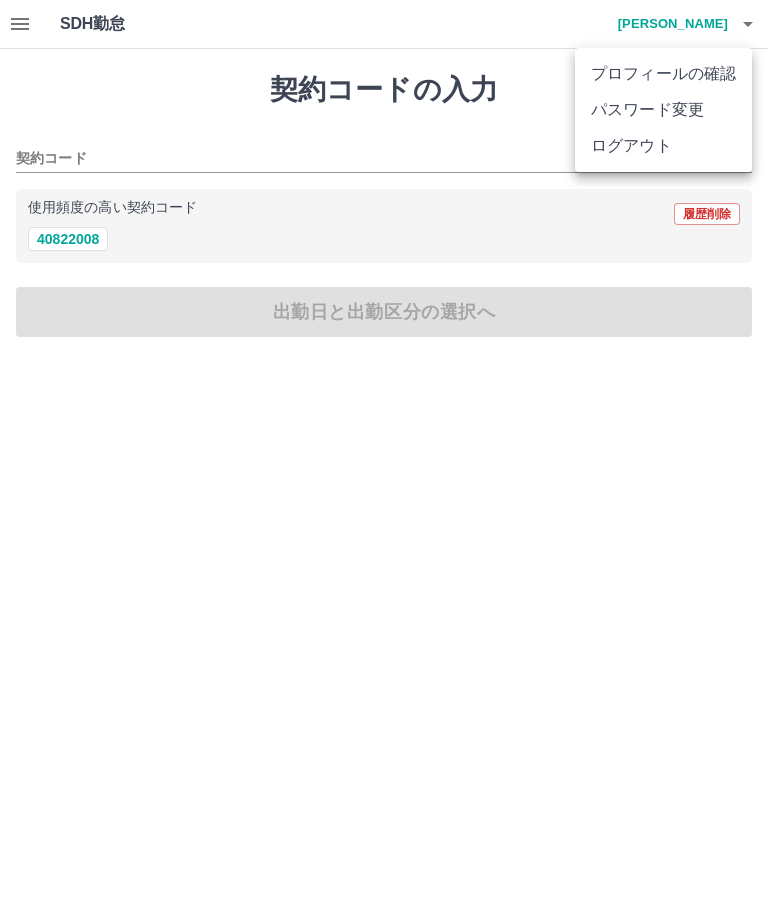 click on "ログアウト" at bounding box center [663, 146] 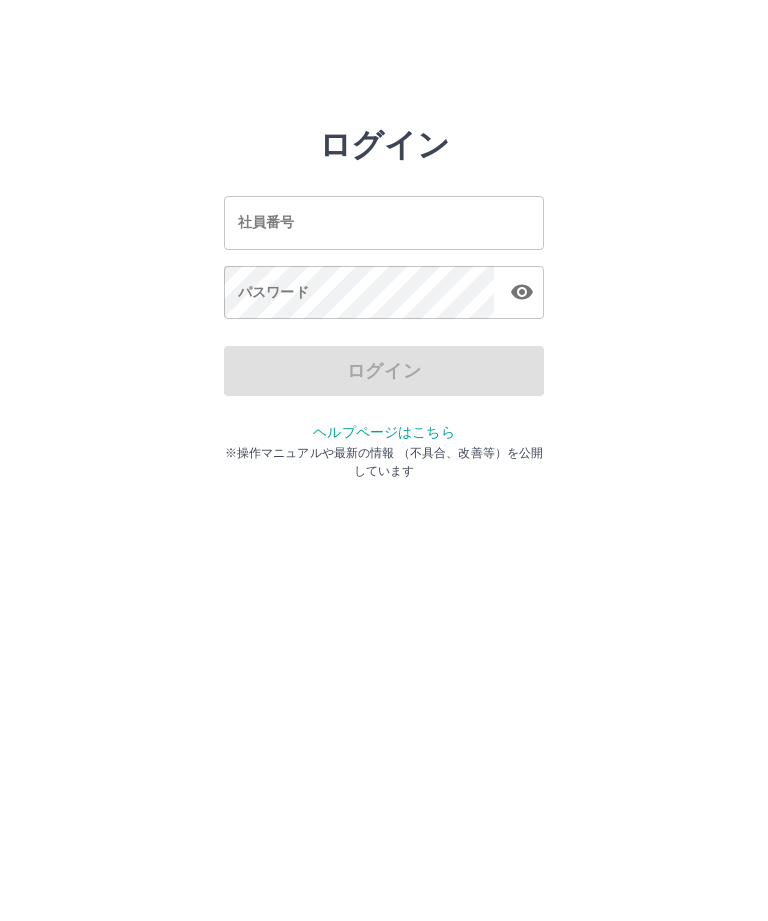 scroll, scrollTop: 0, scrollLeft: 0, axis: both 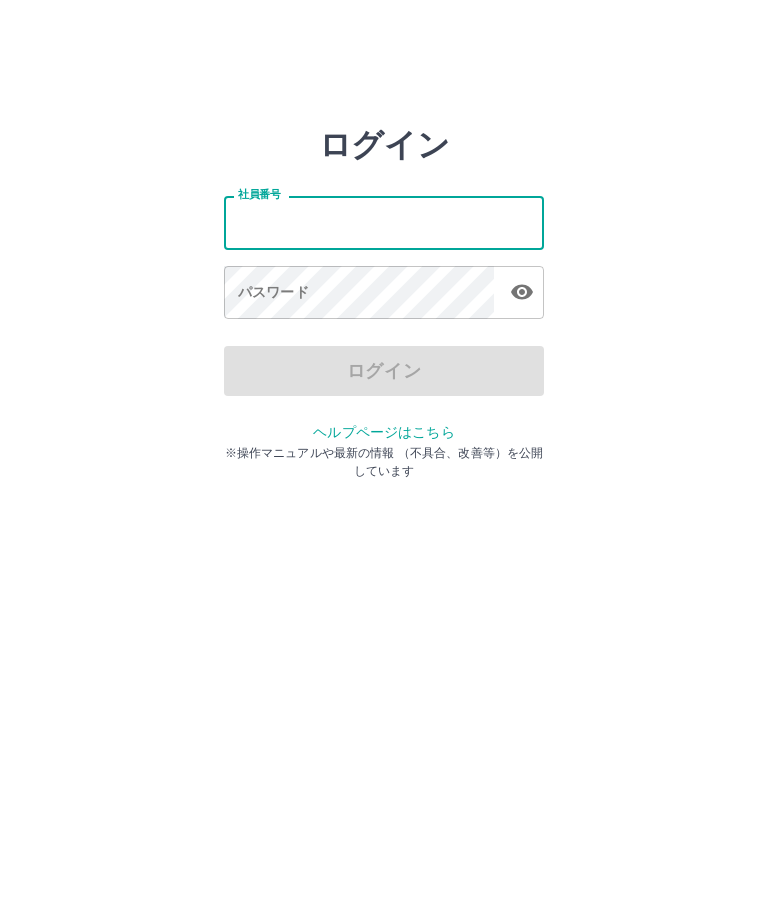 click on "社員番号" at bounding box center [384, 222] 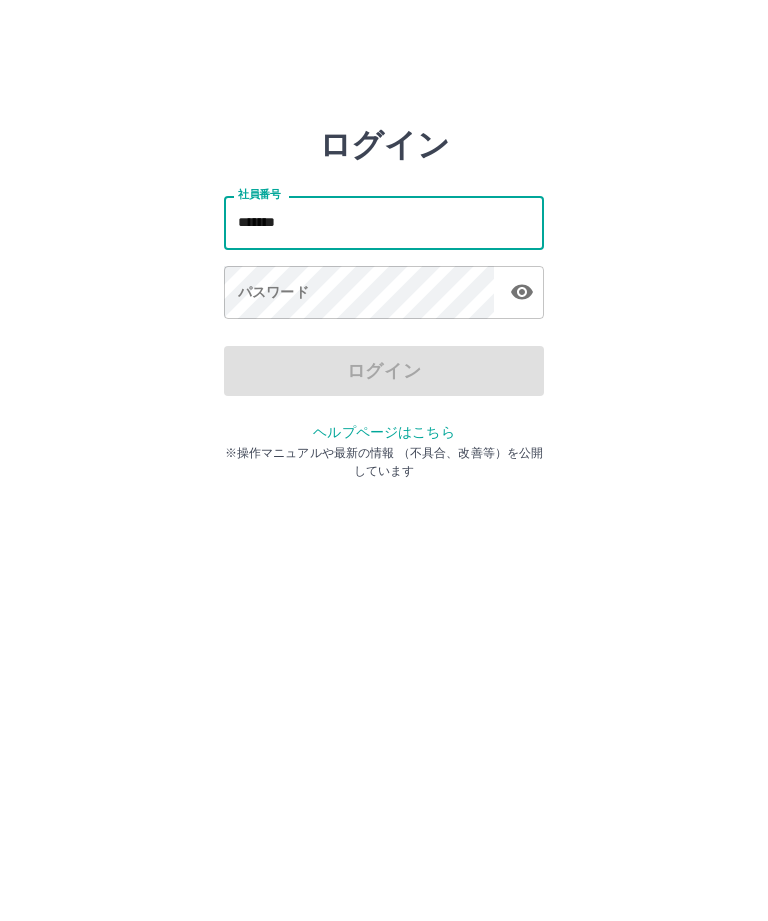 type on "*******" 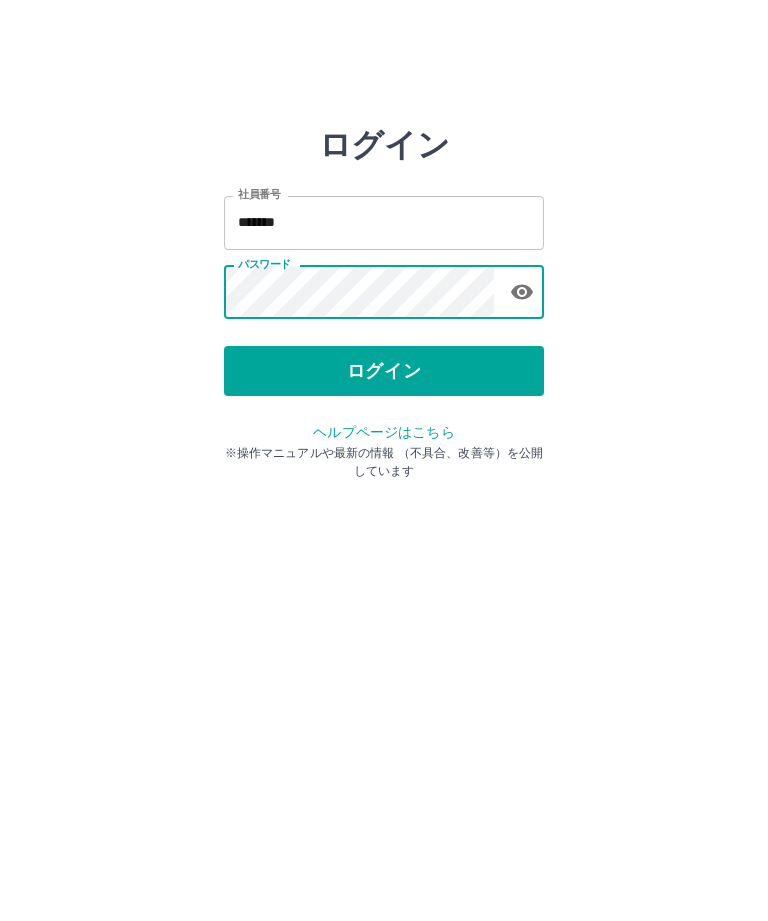 click on "ログイン" at bounding box center [384, 371] 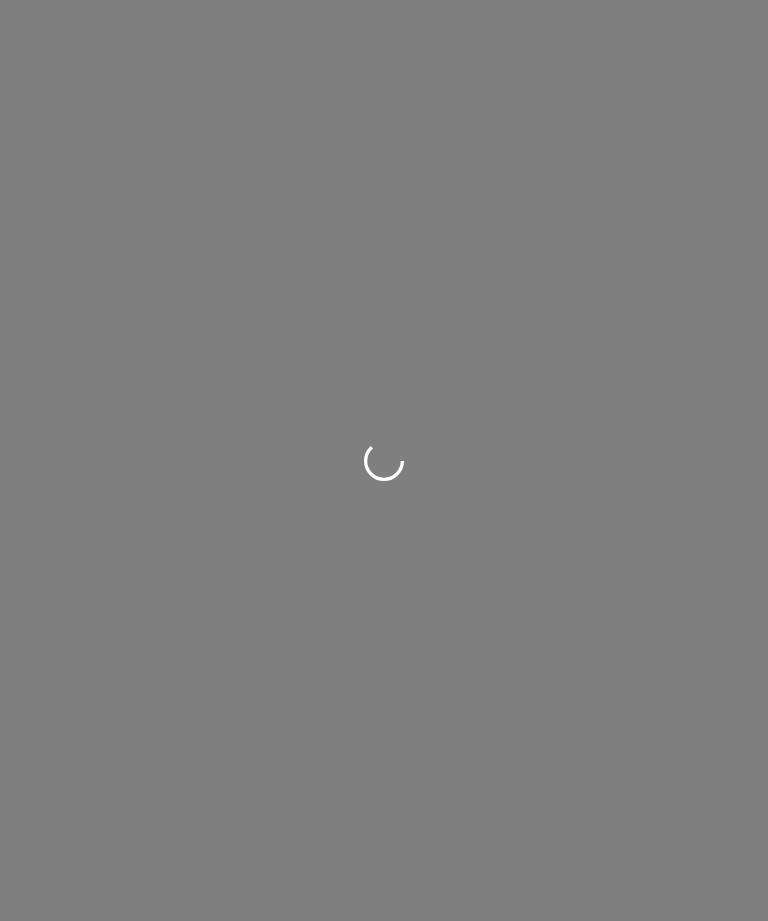 scroll, scrollTop: 0, scrollLeft: 0, axis: both 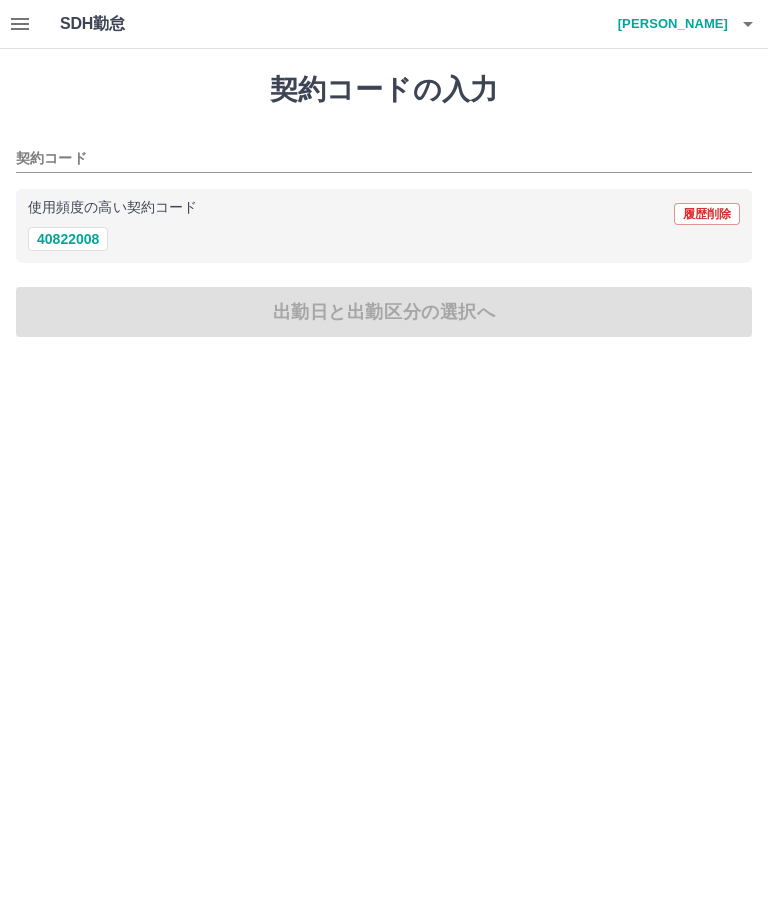 click on "契約コード" at bounding box center (369, 159) 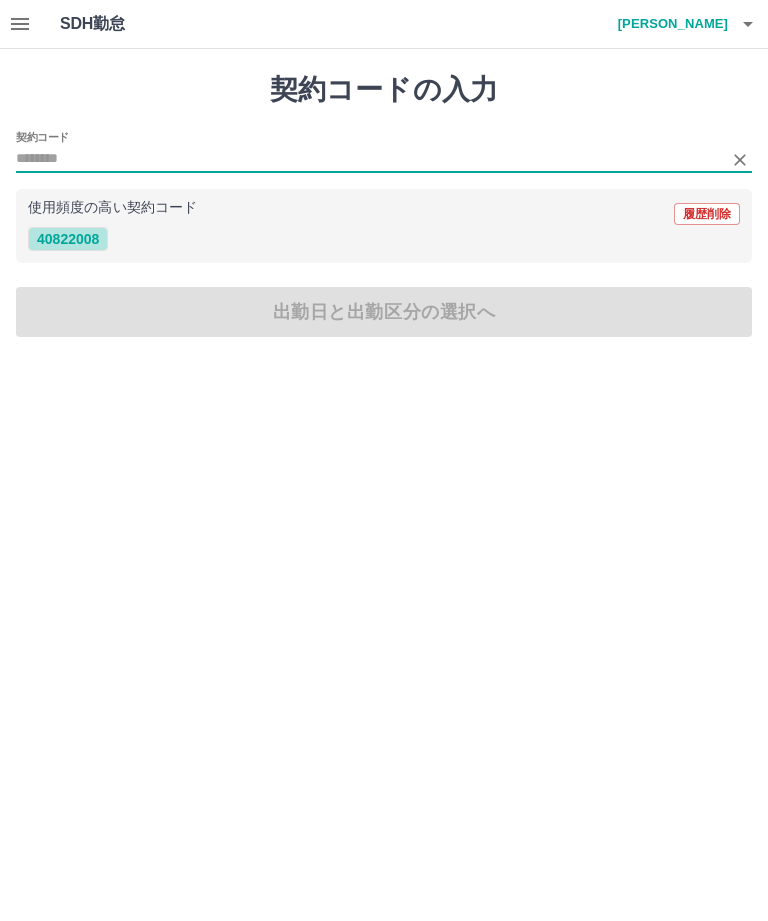 click on "40822008" at bounding box center [68, 239] 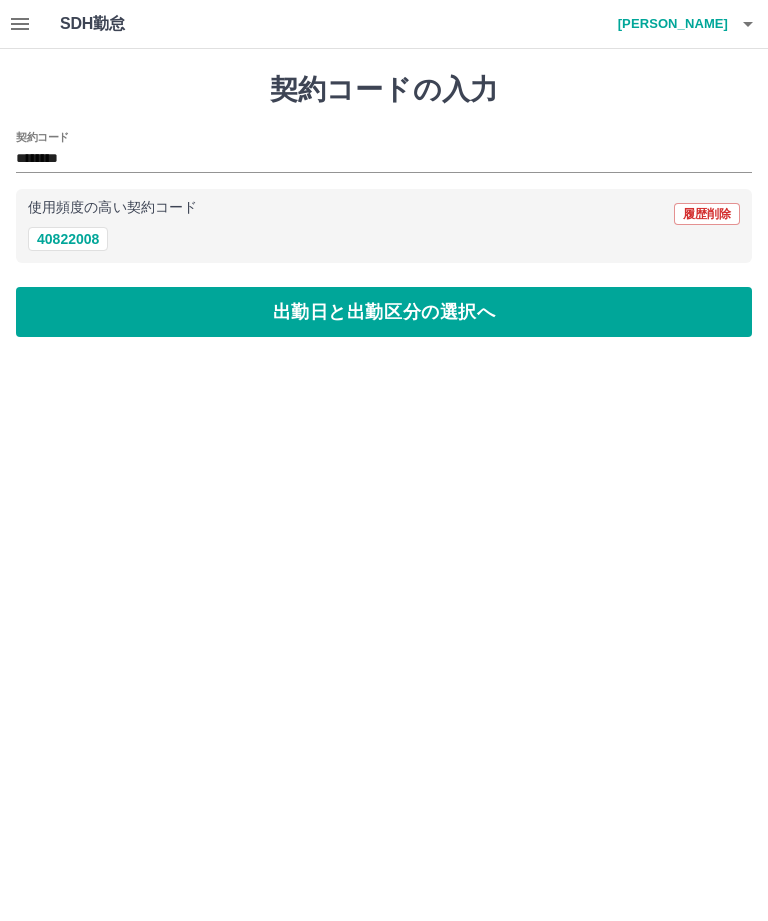 click on "出勤日と出勤区分の選択へ" at bounding box center (384, 312) 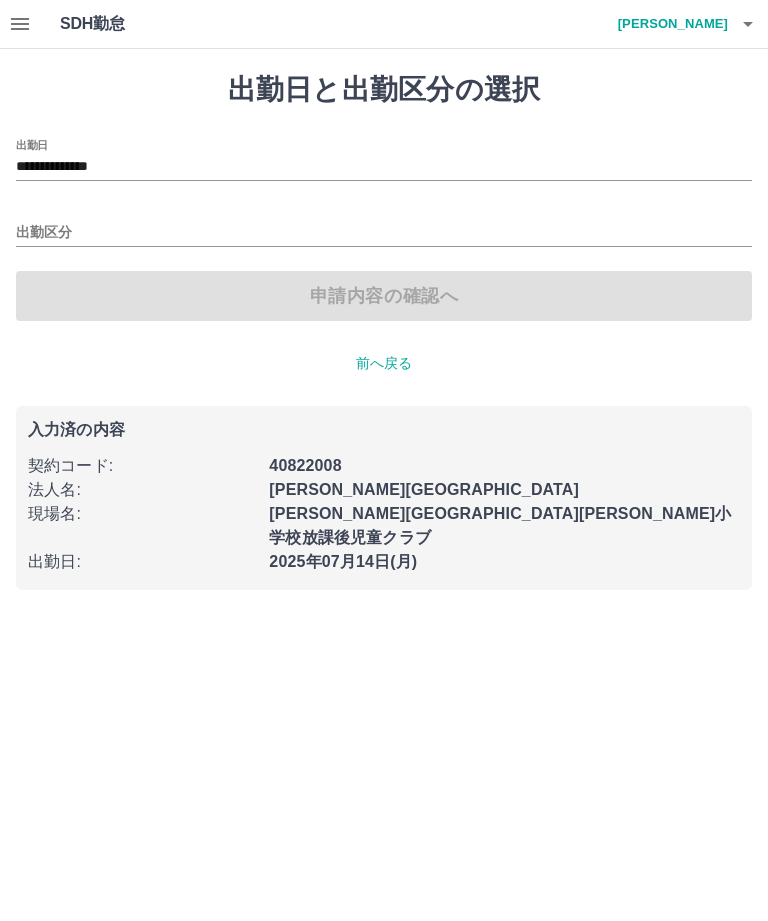 click on "**********" at bounding box center (384, 167) 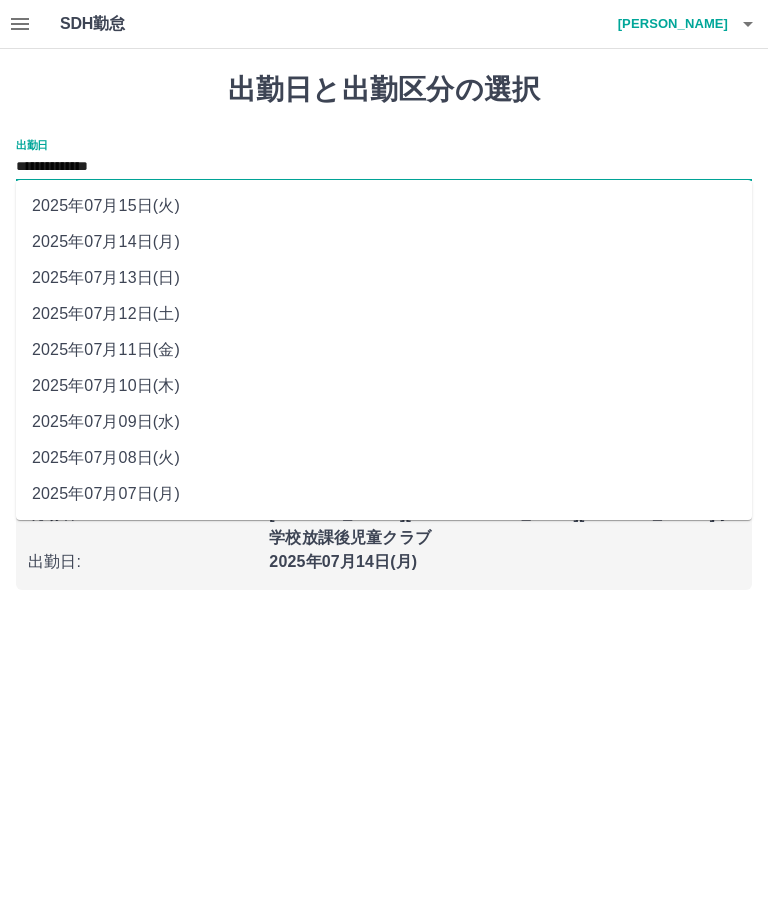 click on "2025年07月10日(木)" at bounding box center [384, 386] 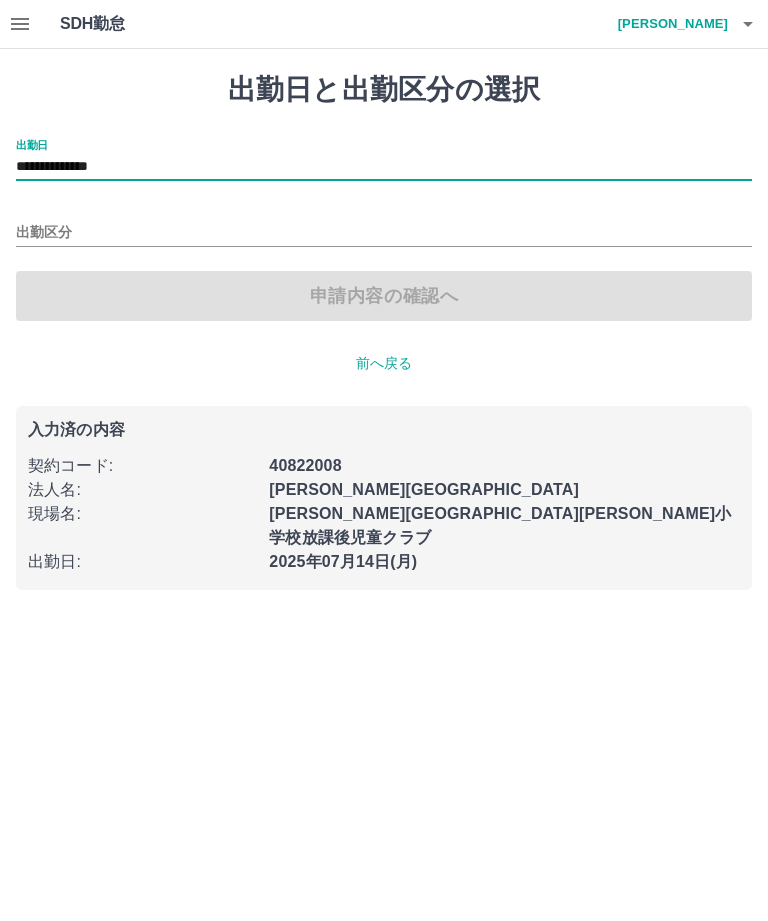 click on "出勤区分" at bounding box center (384, 233) 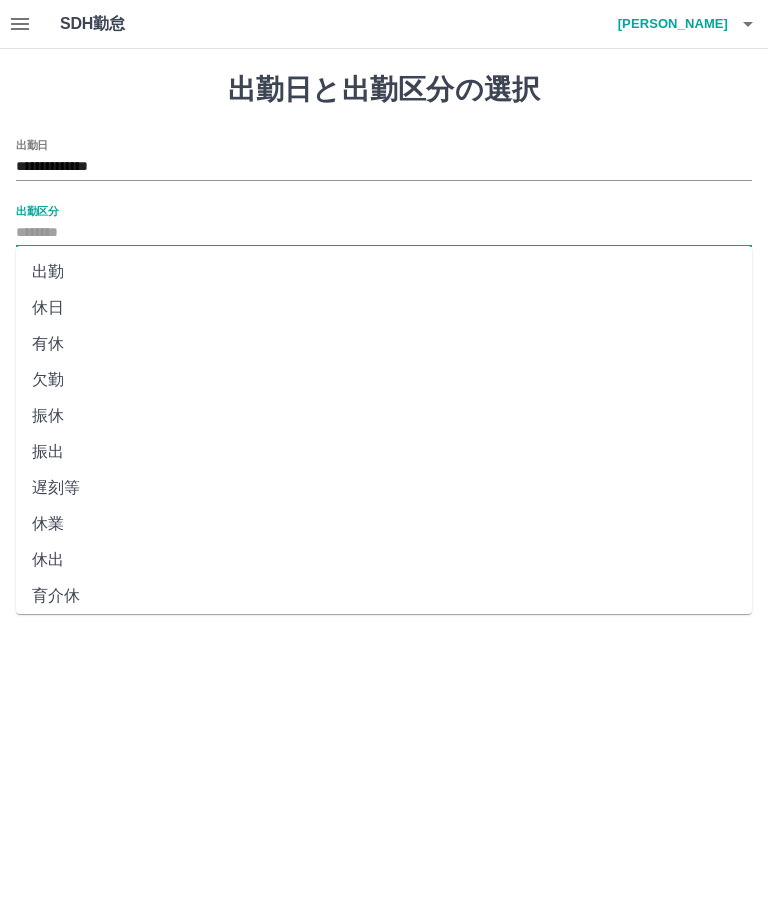 click on "出勤" at bounding box center (384, 272) 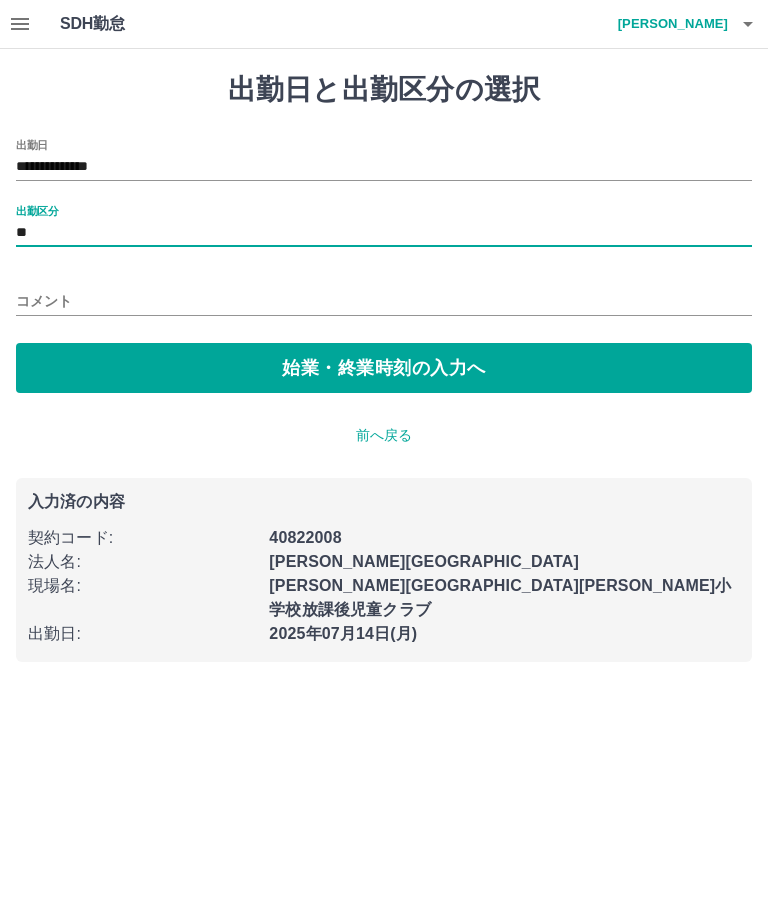 click on "始業・終業時刻の入力へ" at bounding box center (384, 368) 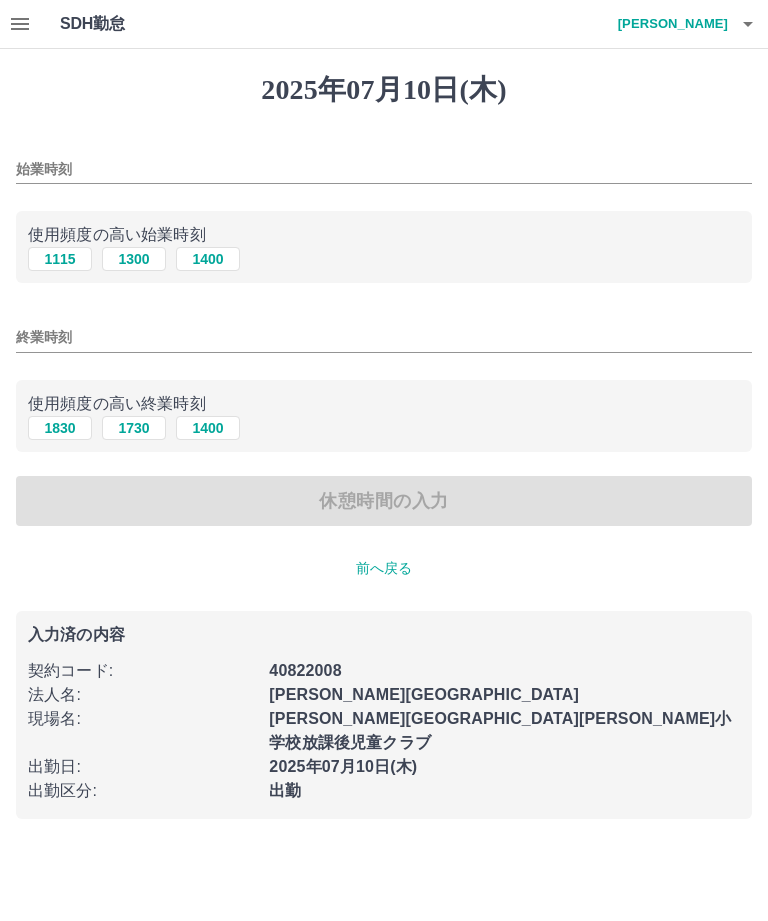 click on "始業時刻" at bounding box center [384, 169] 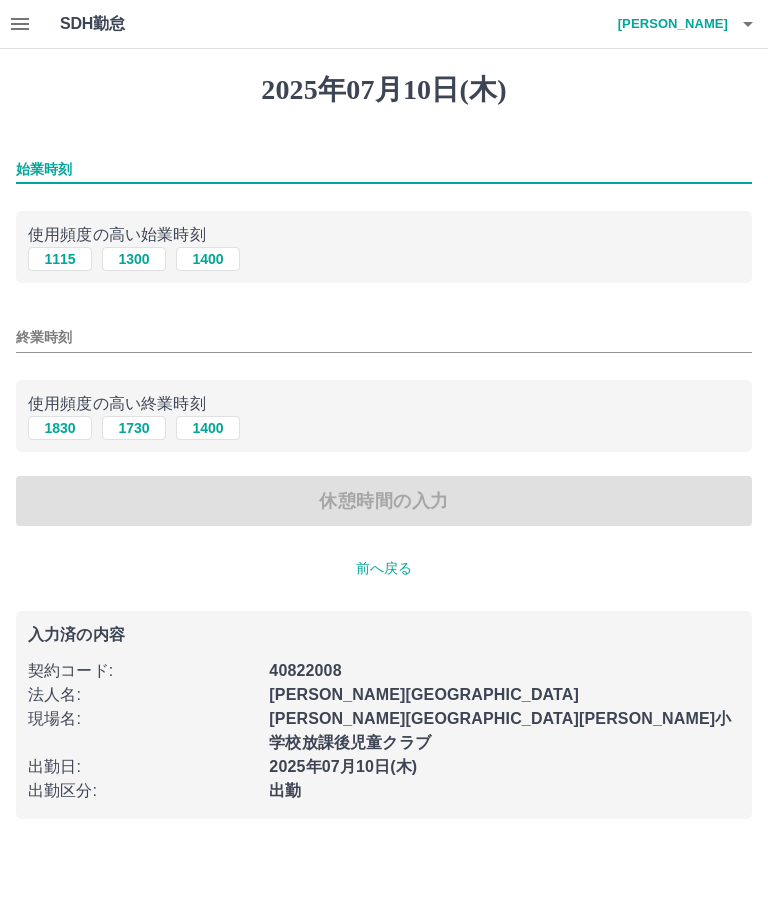 click on "1300" at bounding box center [134, 259] 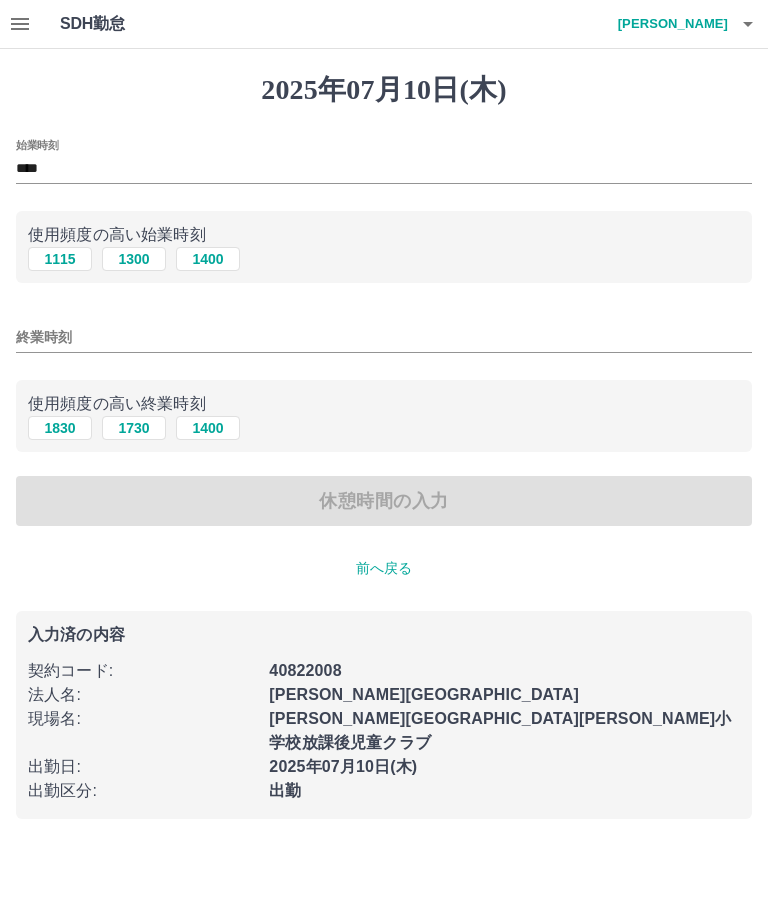 click on "終業時刻" at bounding box center (384, 337) 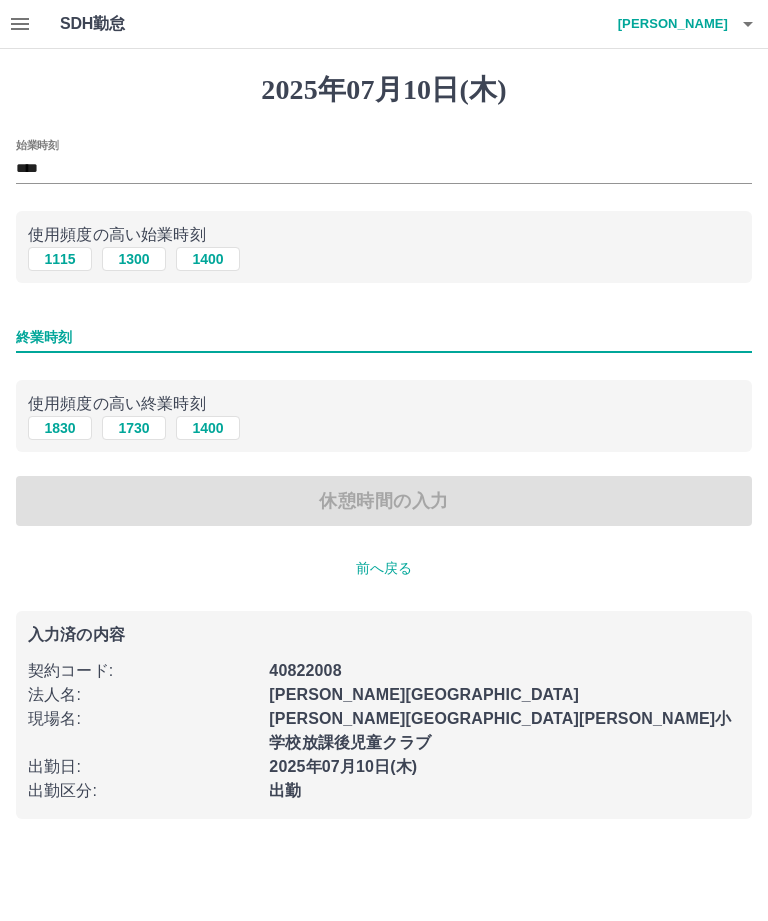 click on "1730" at bounding box center [134, 428] 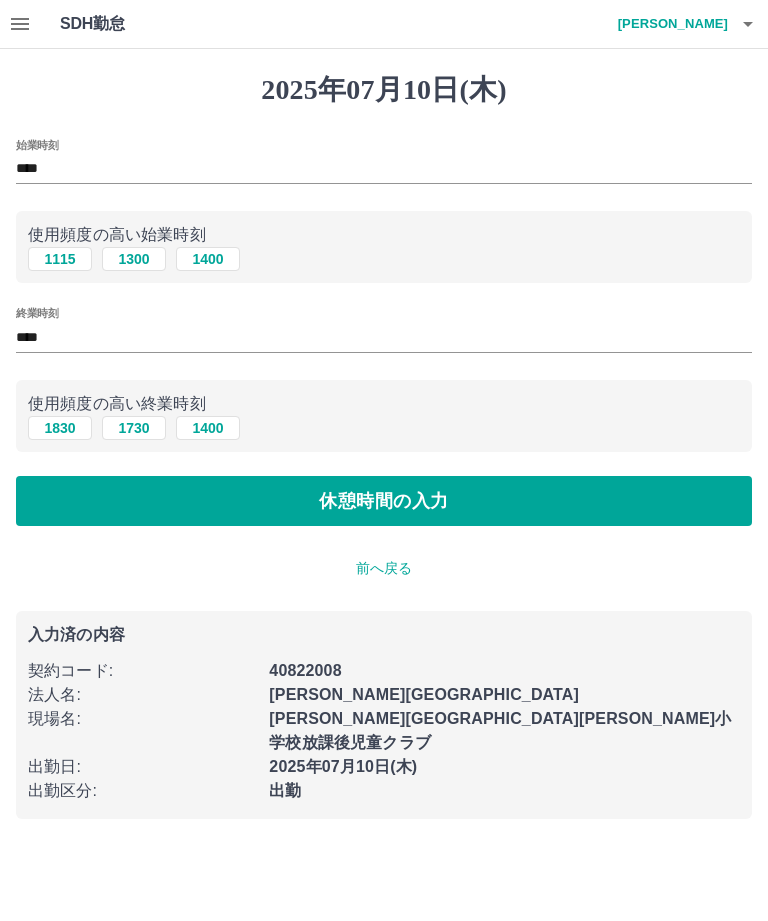 click on "休憩時間の入力" at bounding box center [384, 501] 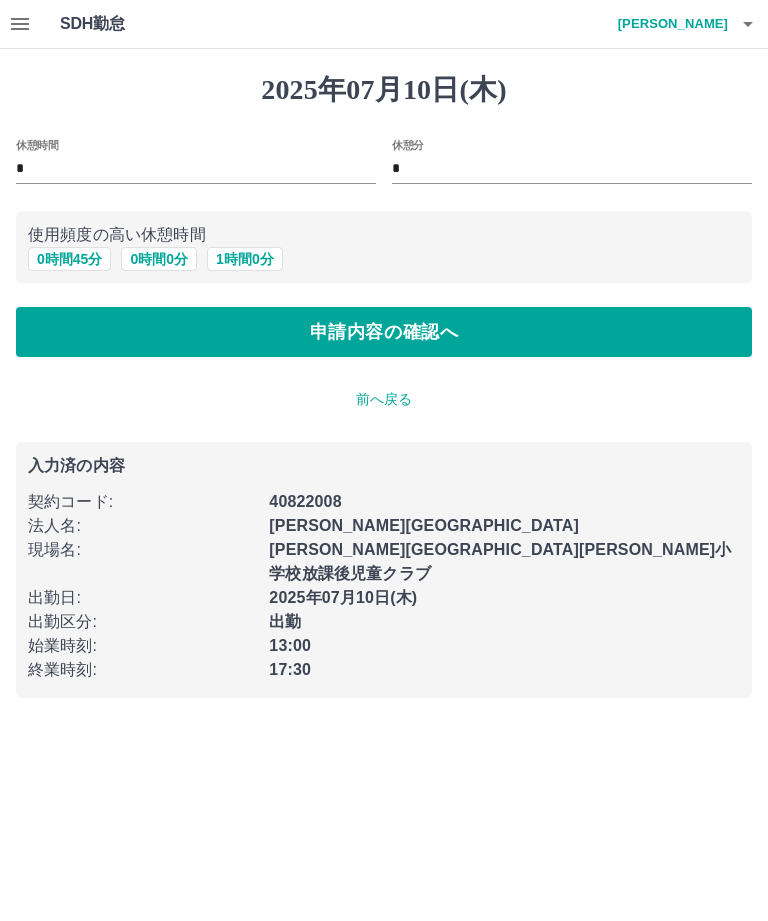 click on "申請内容の確認へ" at bounding box center (384, 332) 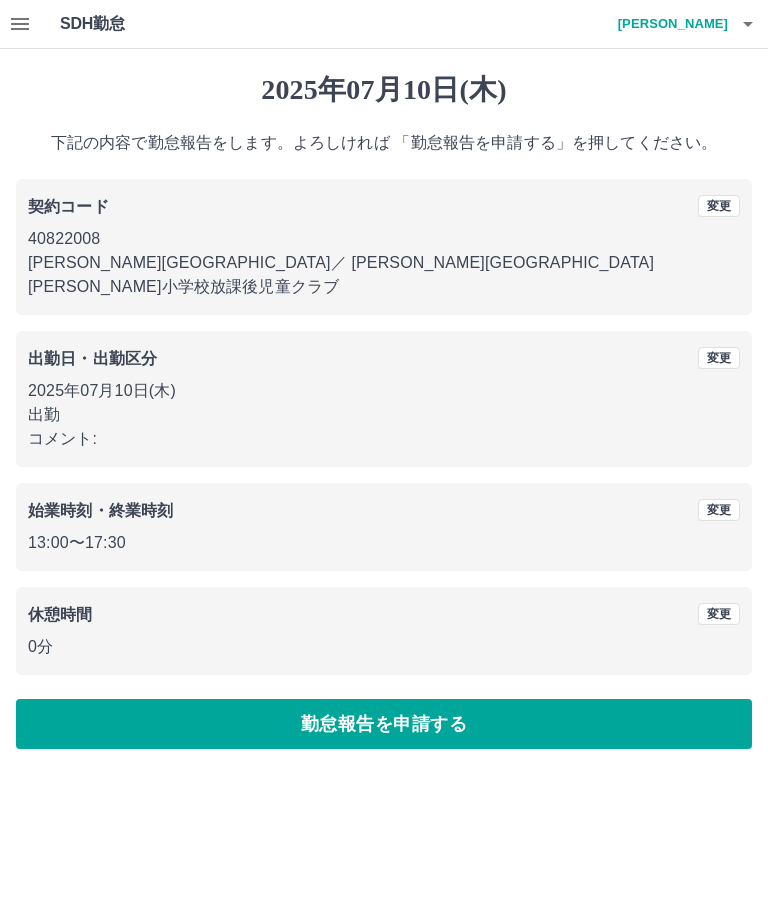 click on "勤怠報告を申請する" at bounding box center (384, 724) 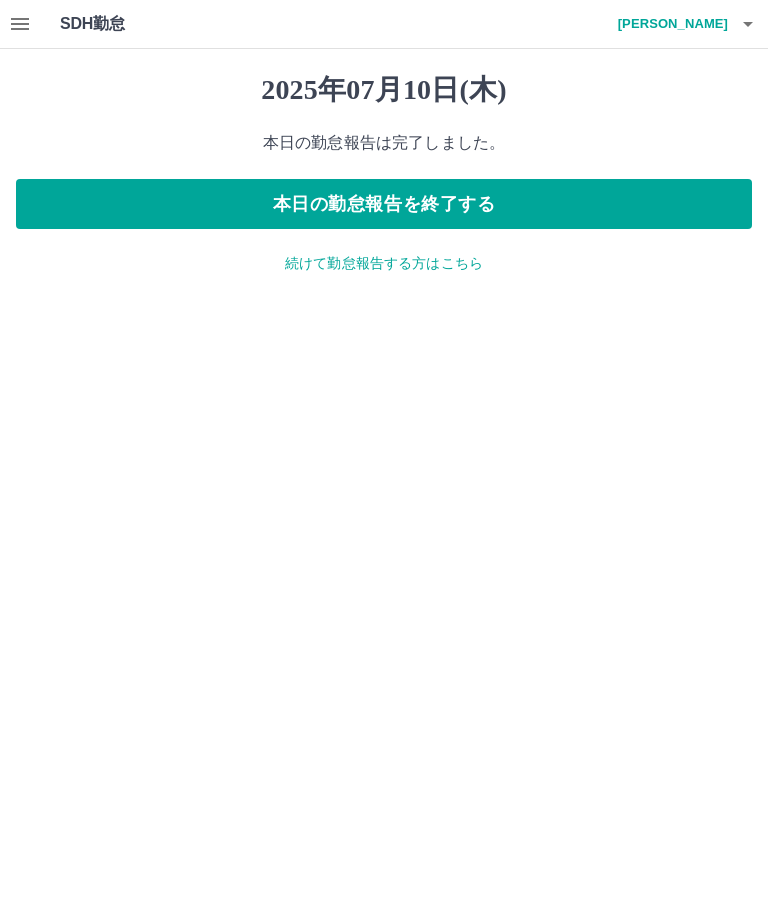click on "本日の勤怠報告を終了する" at bounding box center (384, 204) 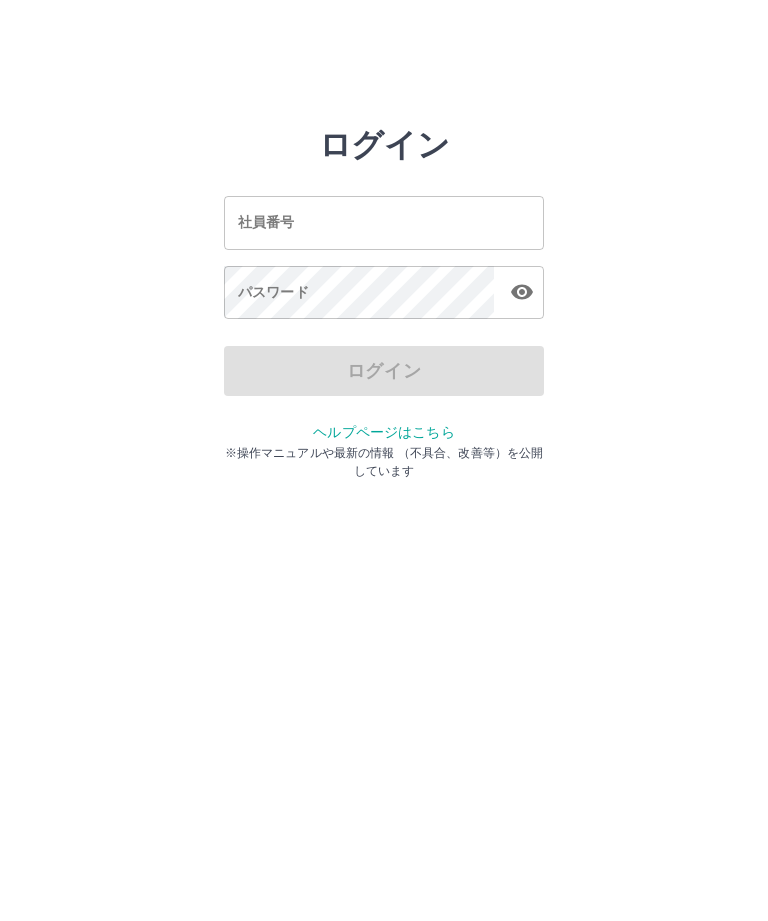 scroll, scrollTop: 0, scrollLeft: 0, axis: both 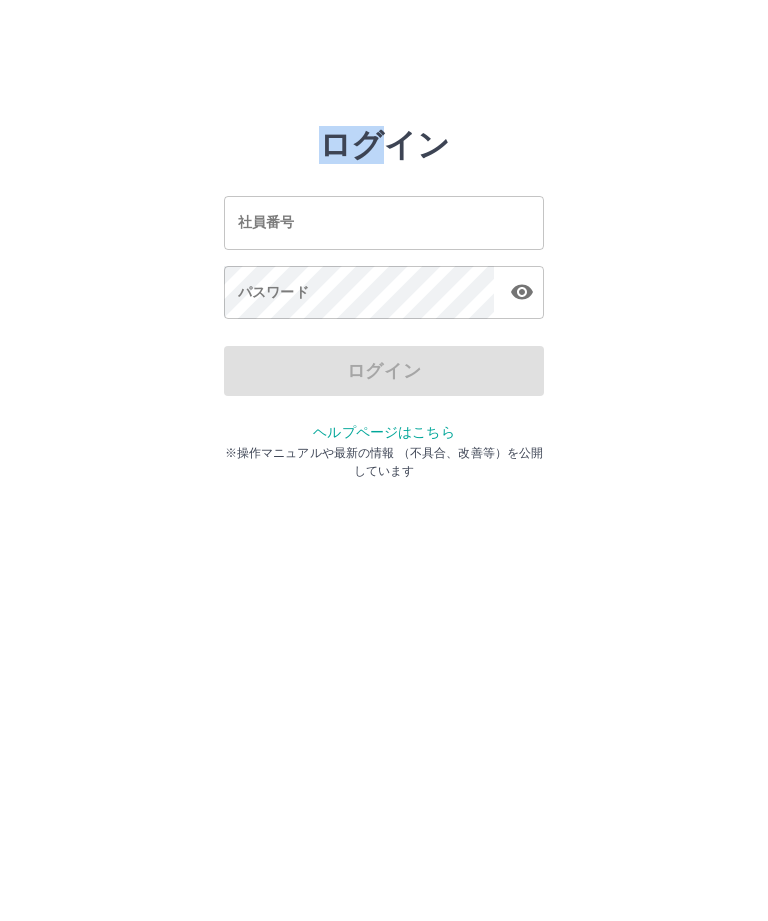 click on "ログイン 社員番号 社員番号 パスワード パスワード ログイン ヘルプページはこちら ※操作マニュアルや最新の情報 （不具合、改善等）を公開しています" at bounding box center (384, 223) 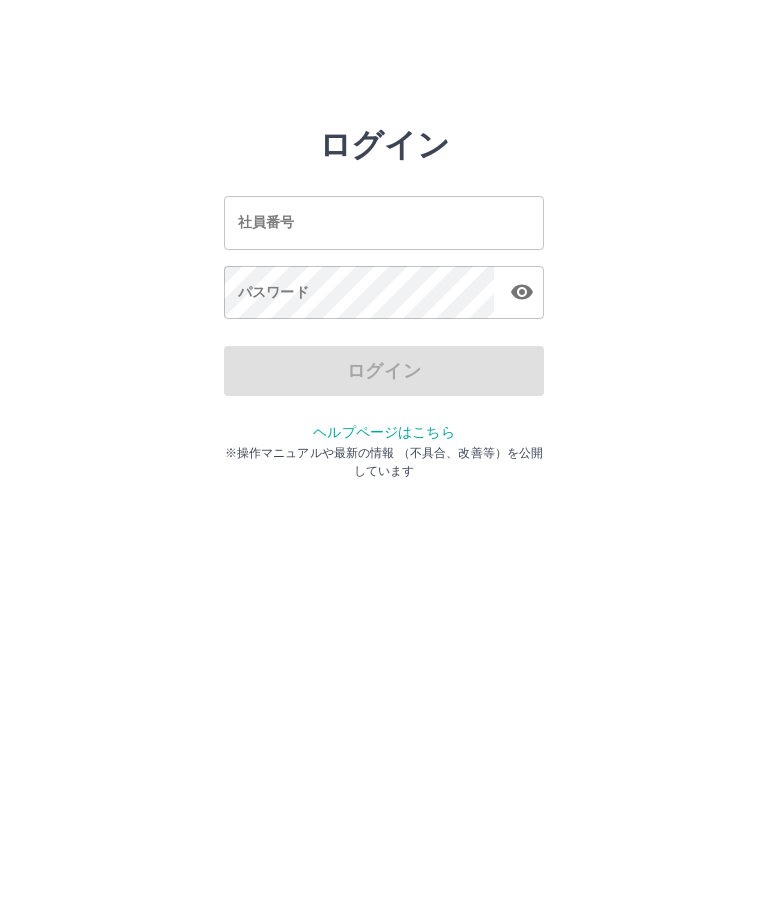 click on "ログイン 社員番号 社員番号 パスワード パスワード ログイン ヘルプページはこちら ※操作マニュアルや最新の情報 （不具合、改善等）を公開しています" at bounding box center [384, 223] 